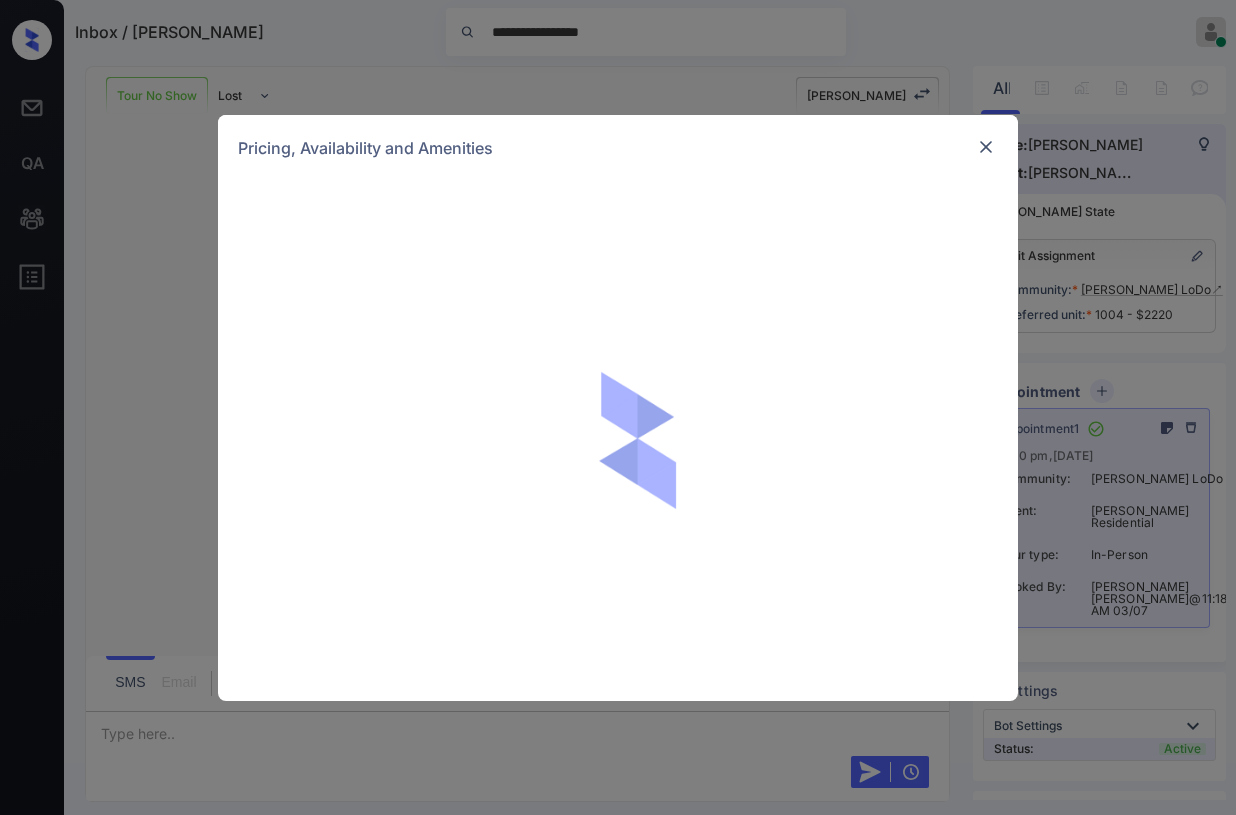 scroll, scrollTop: 0, scrollLeft: 0, axis: both 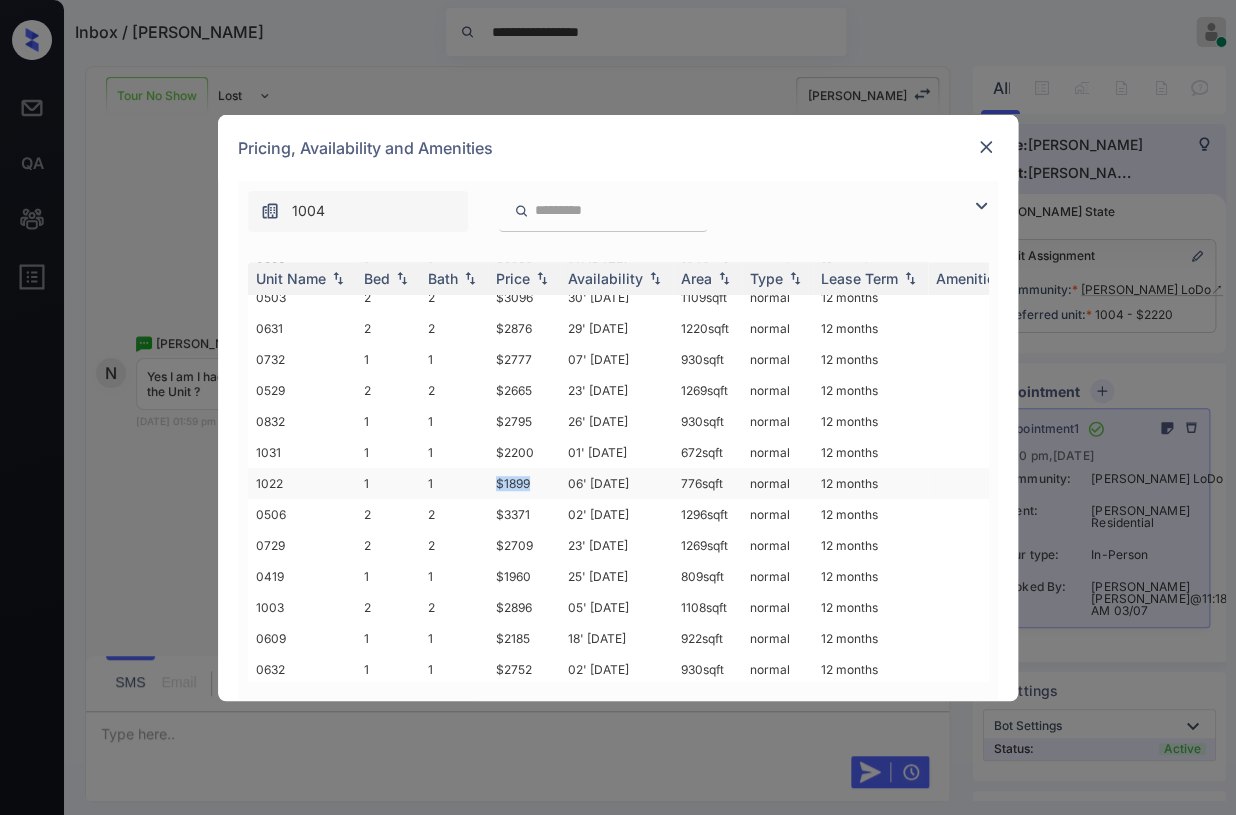 drag, startPoint x: 487, startPoint y: 467, endPoint x: 552, endPoint y: 466, distance: 65.00769 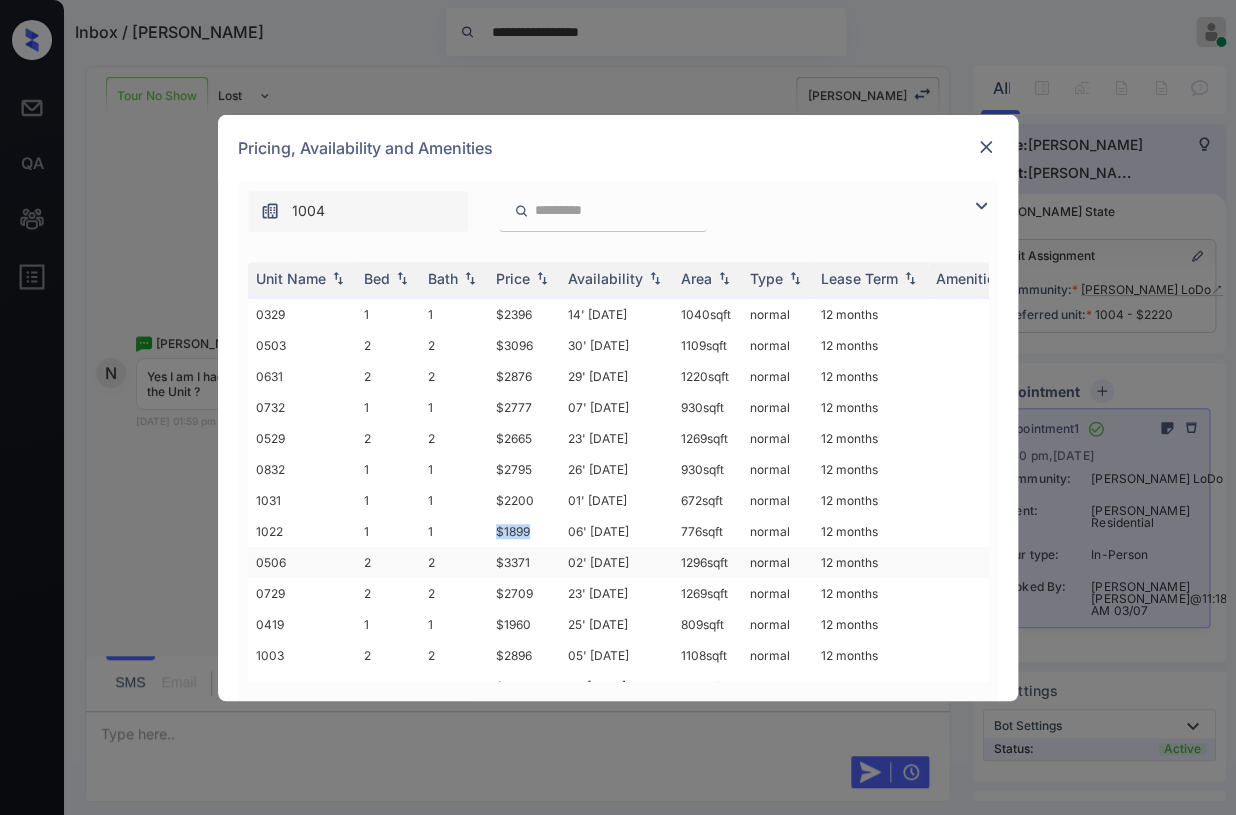 scroll, scrollTop: 416, scrollLeft: 0, axis: vertical 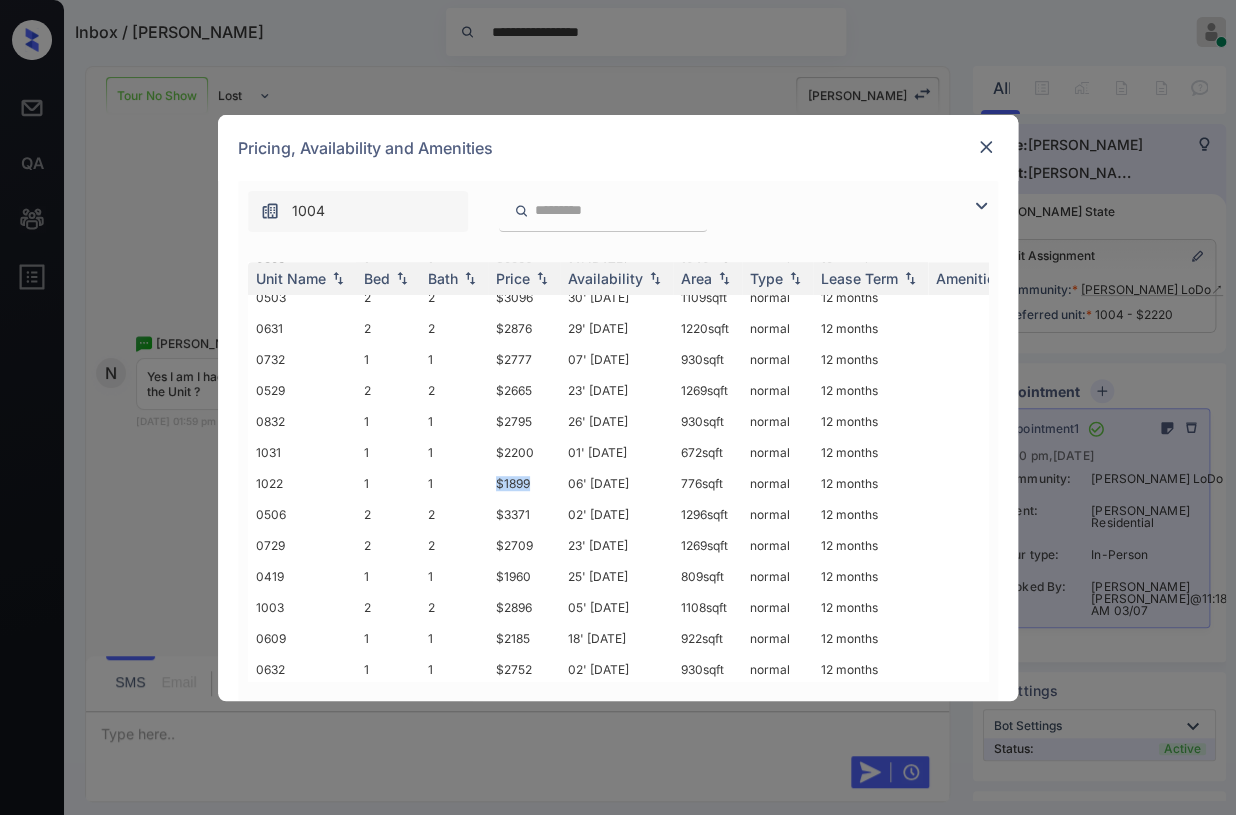 click at bounding box center (986, 147) 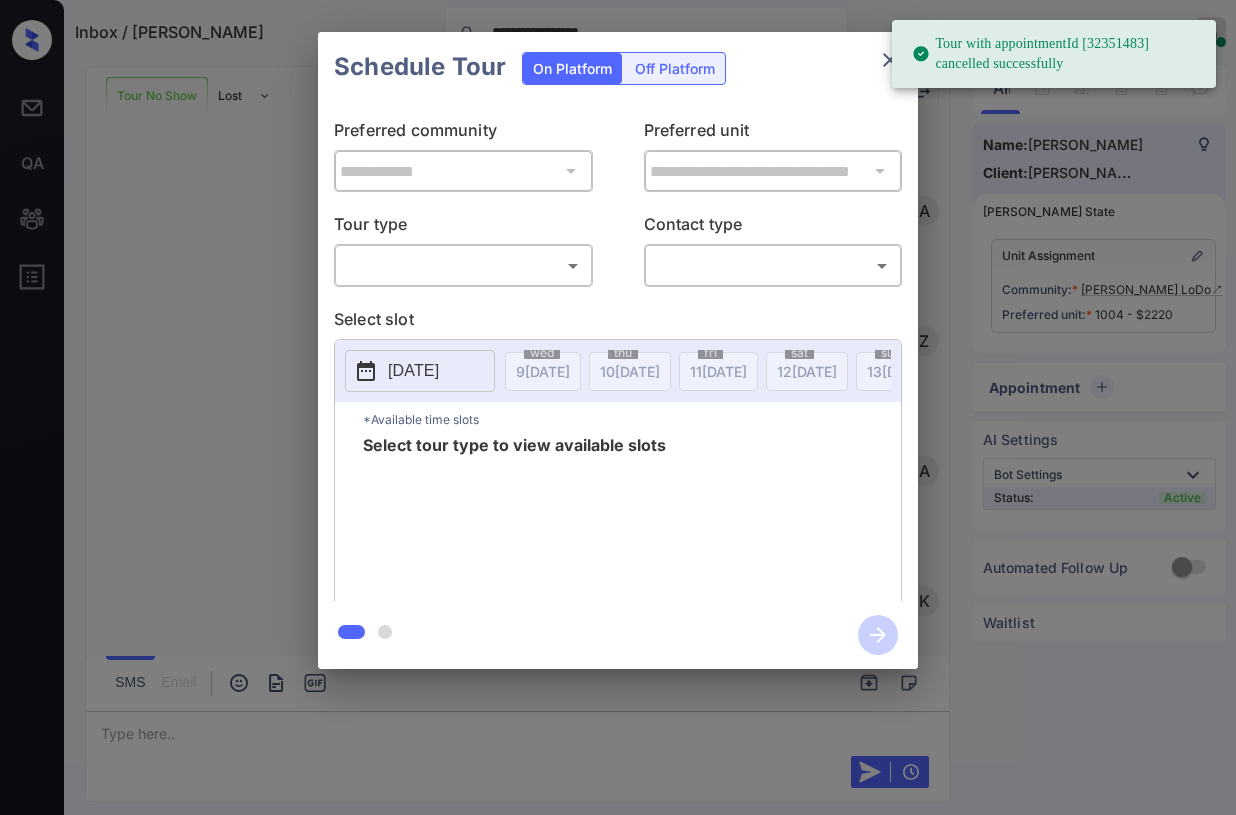 scroll, scrollTop: 0, scrollLeft: 0, axis: both 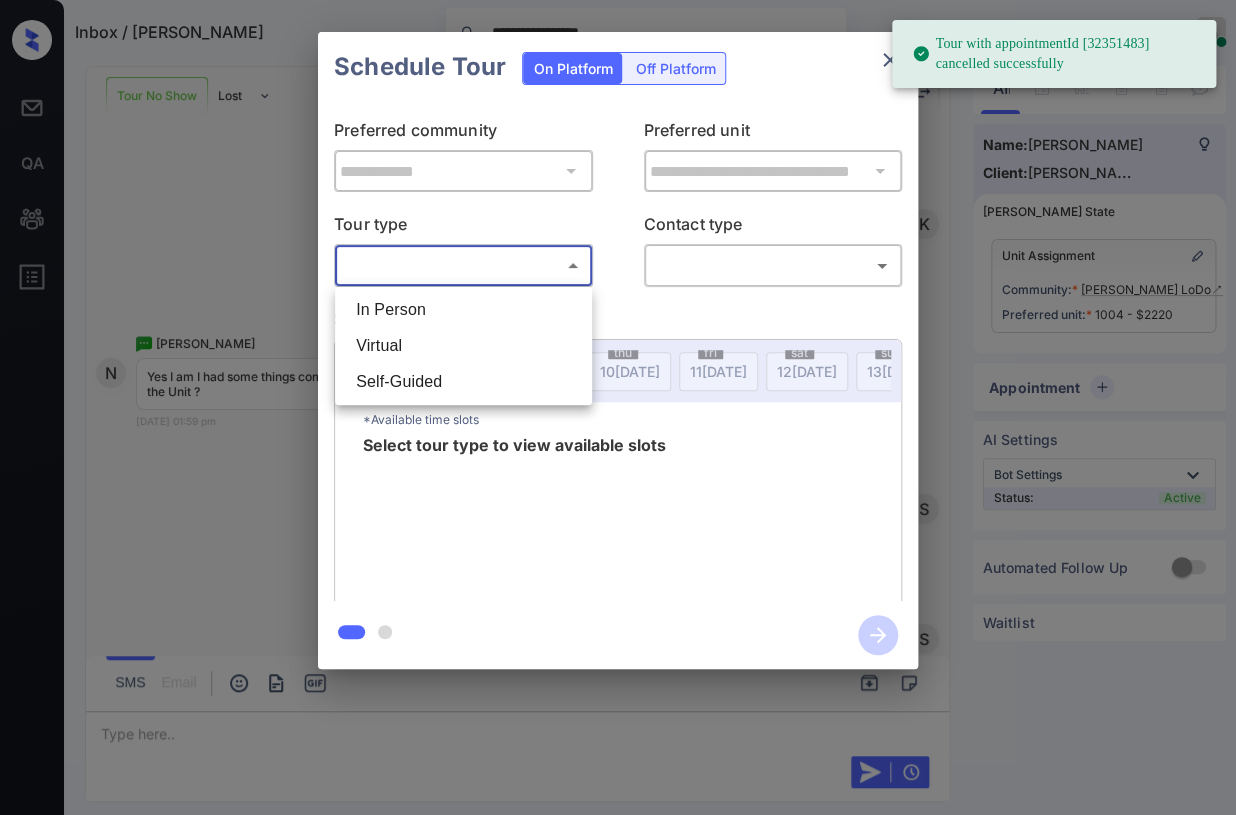 click on "**********" at bounding box center (618, 407) 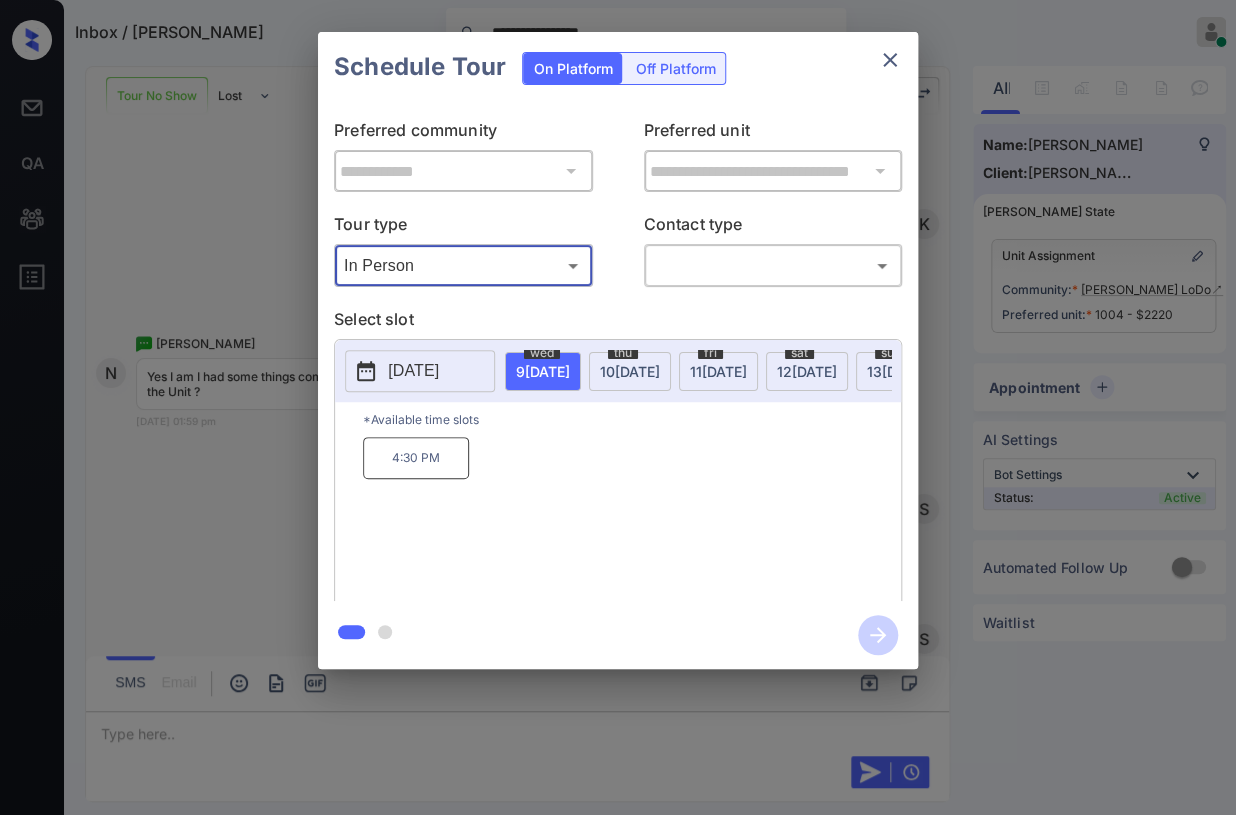 click on "10 JUL" at bounding box center [543, 371] 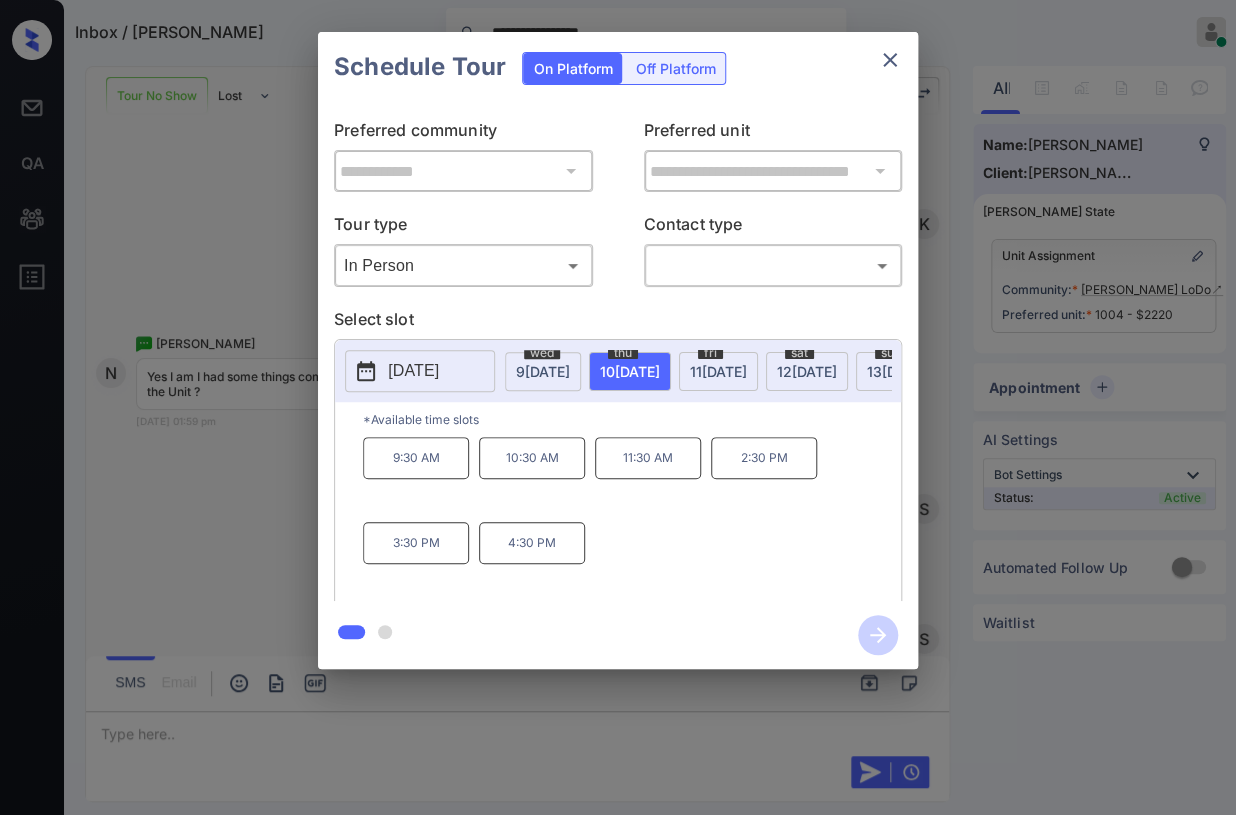 click on "**********" at bounding box center [618, 407] 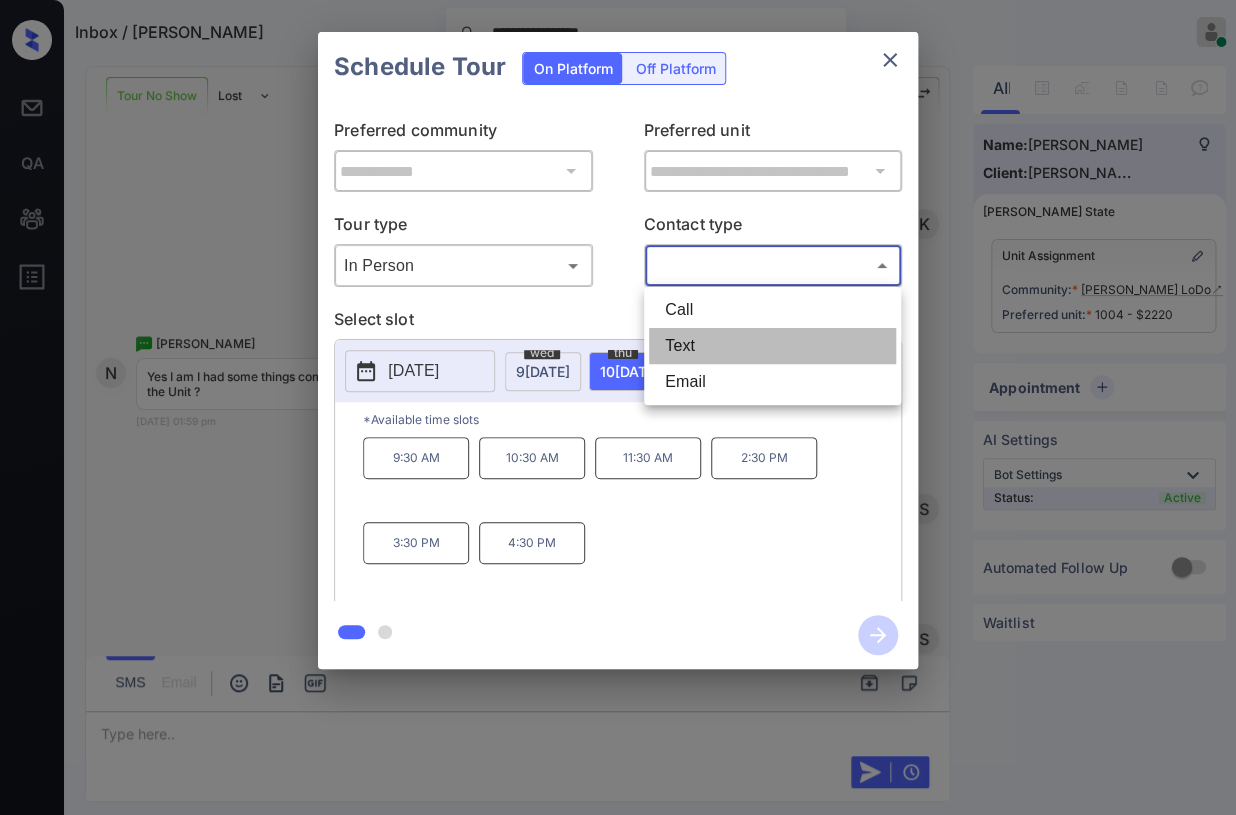click on "Text" at bounding box center (772, 346) 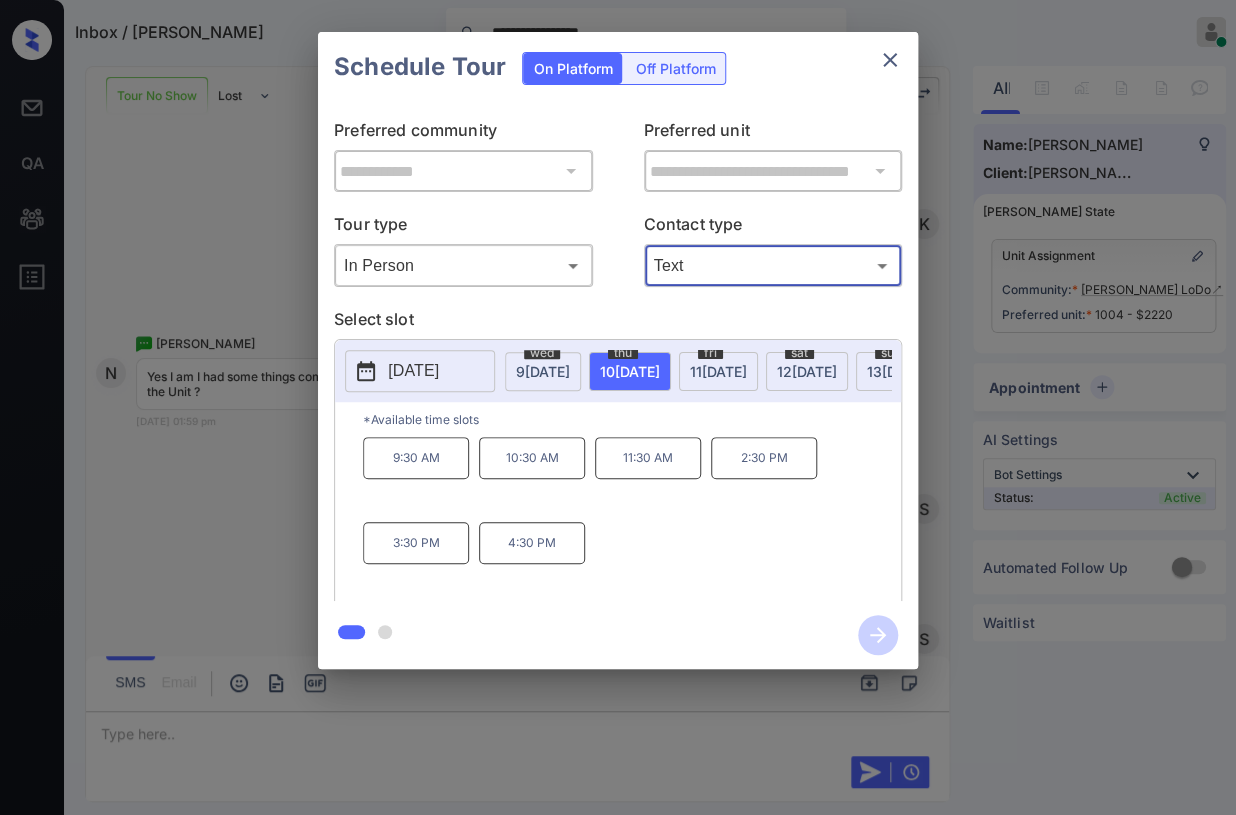 click on "11:30 AM" at bounding box center [648, 458] 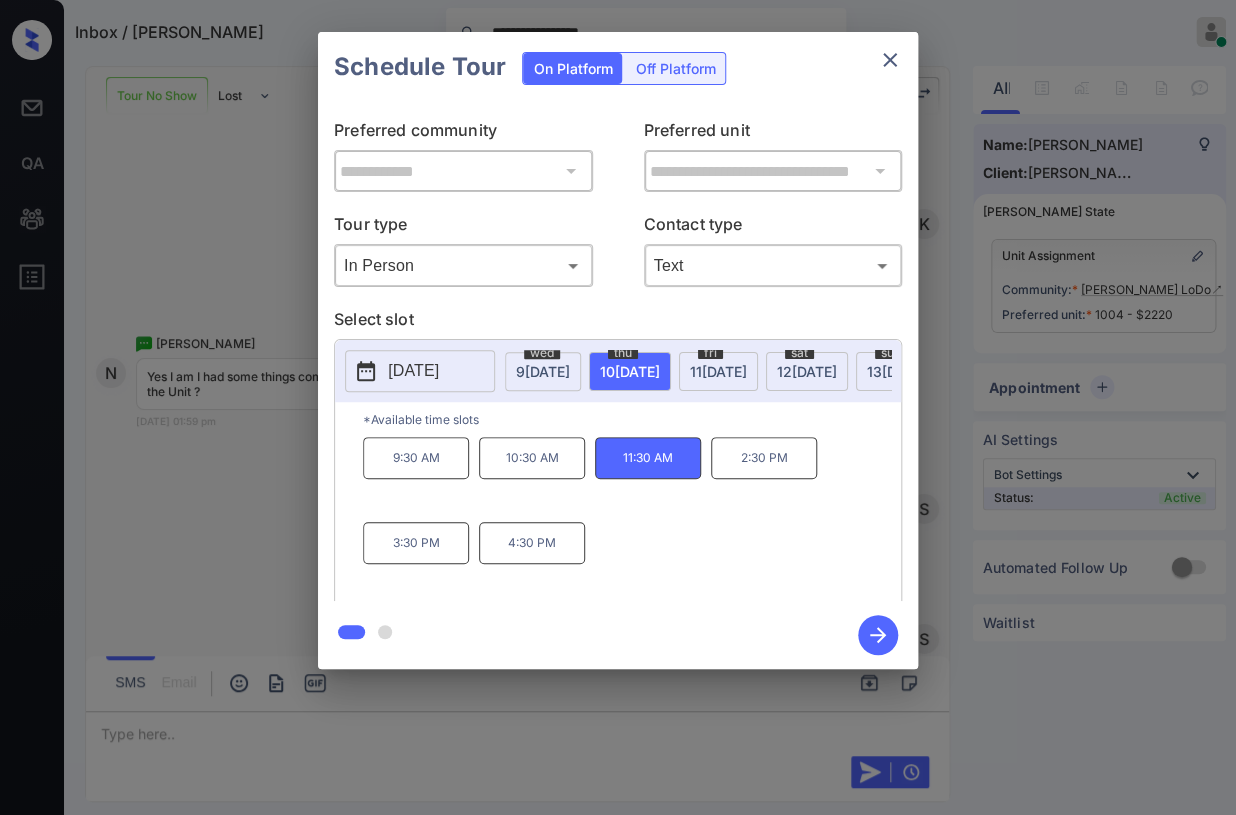 click 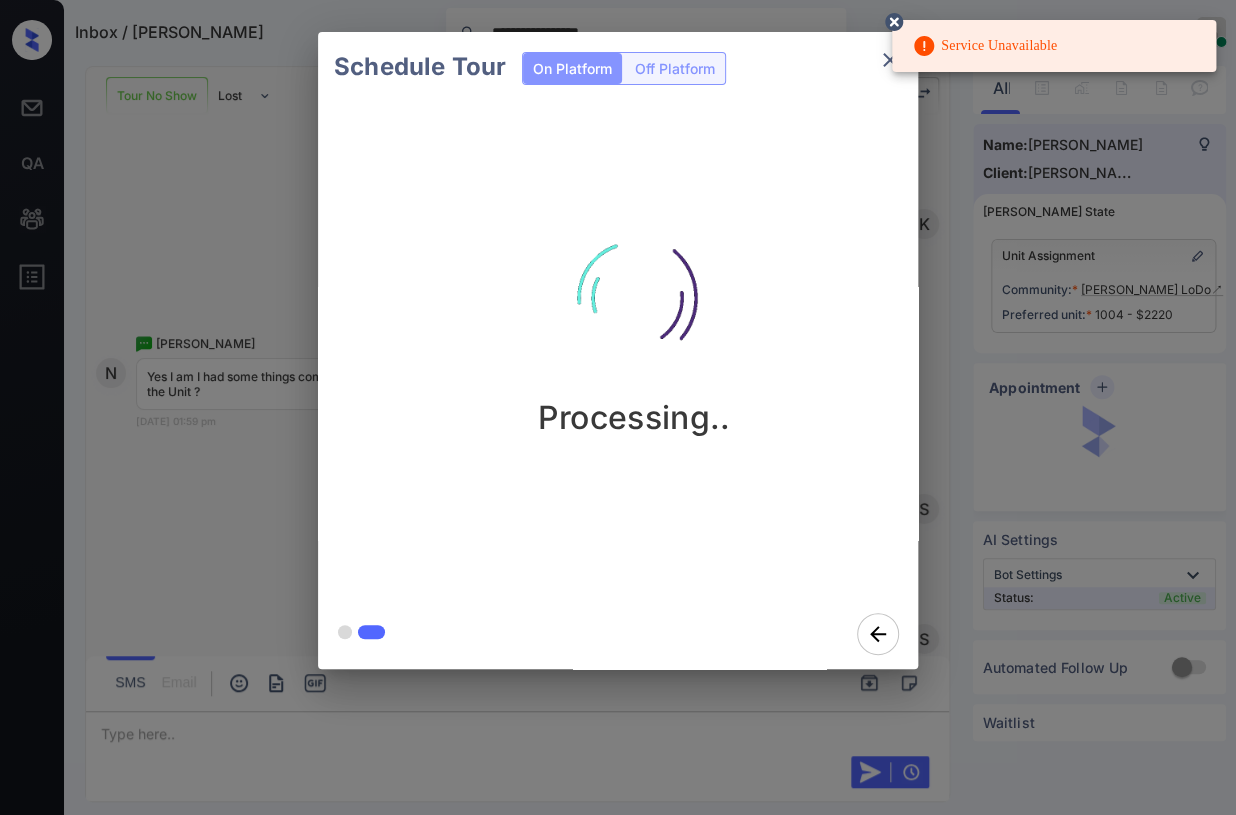 click on "Schedule Tour On Platform Off Platform Processing.." at bounding box center [618, 350] 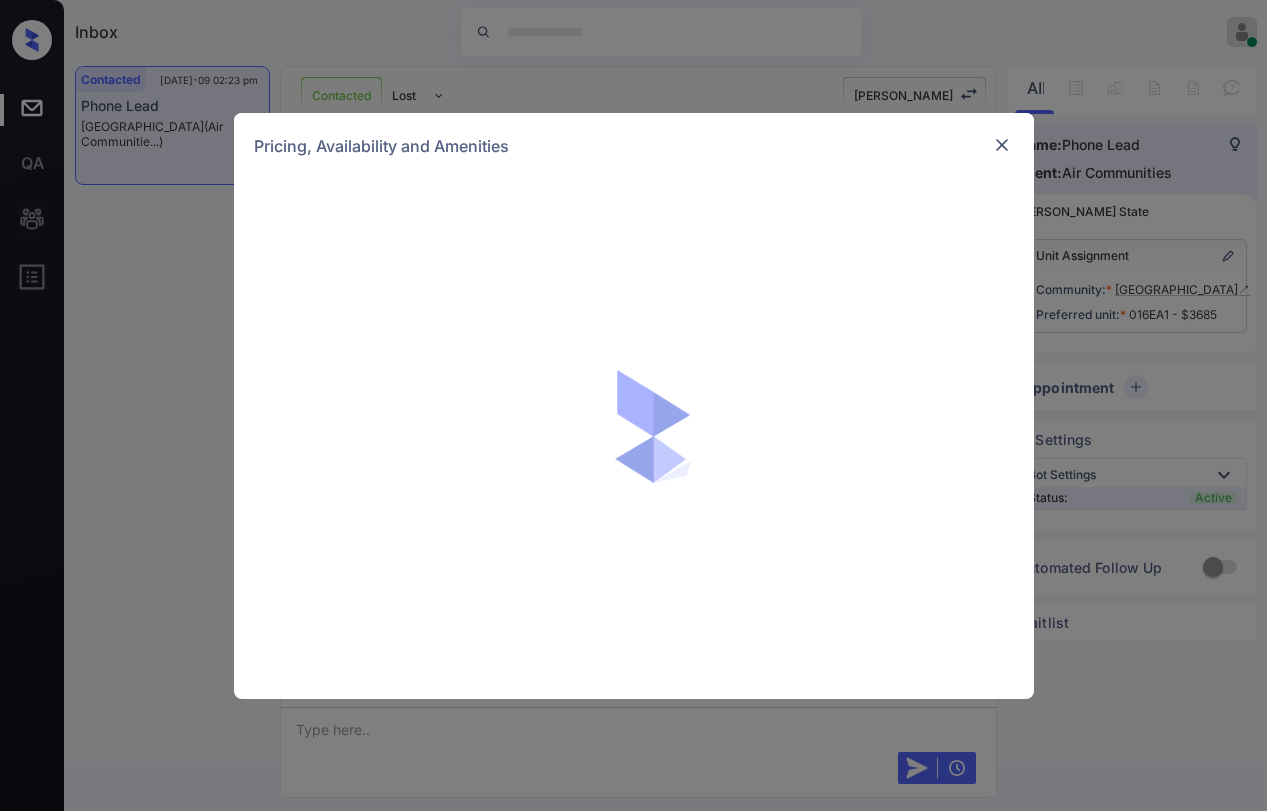 scroll, scrollTop: 0, scrollLeft: 0, axis: both 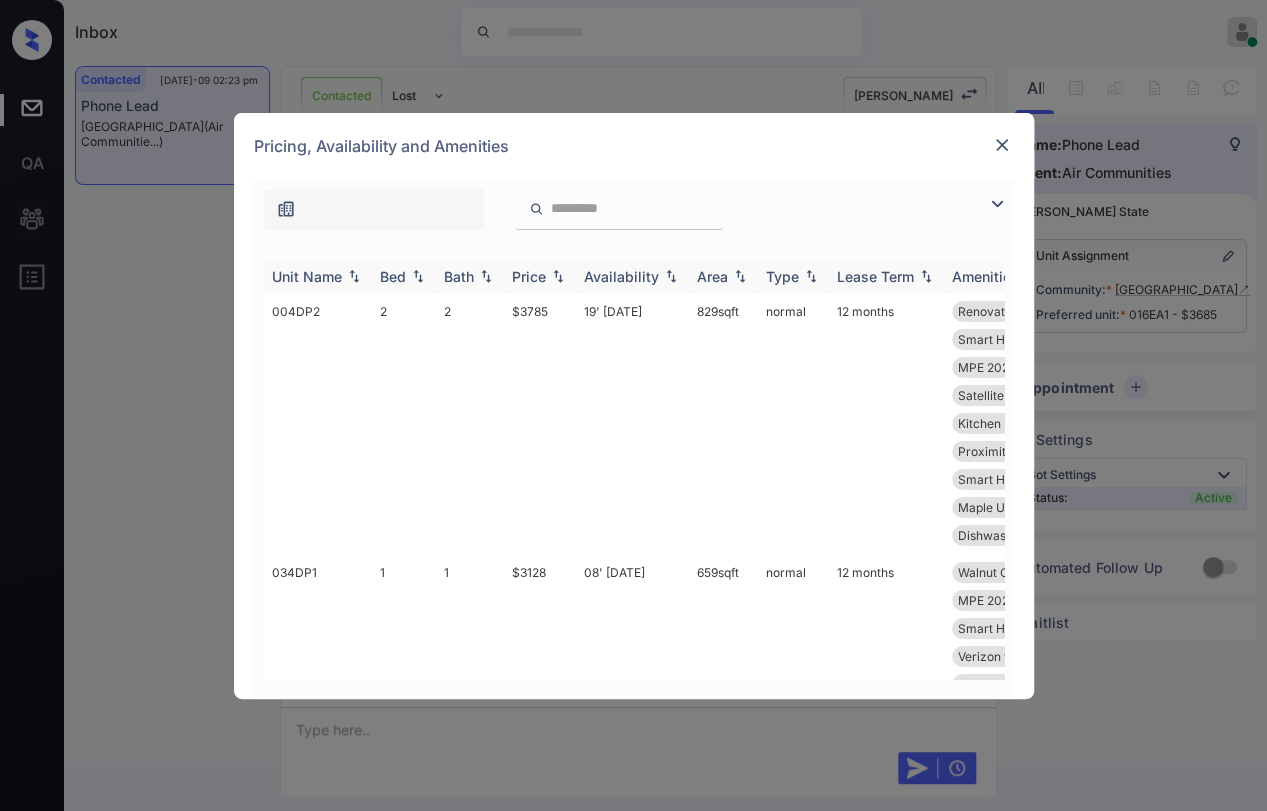 click on "Bed" at bounding box center (404, 276) 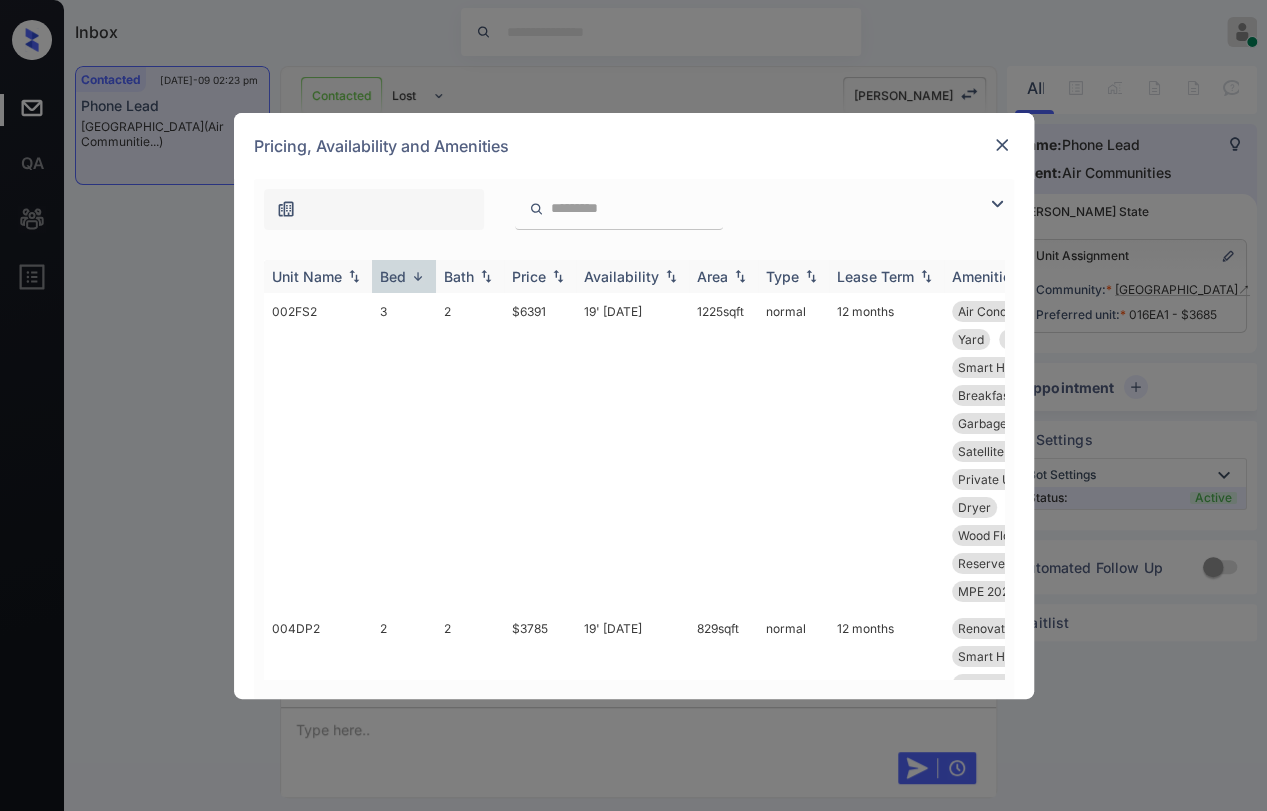 click on "Bed" at bounding box center [393, 276] 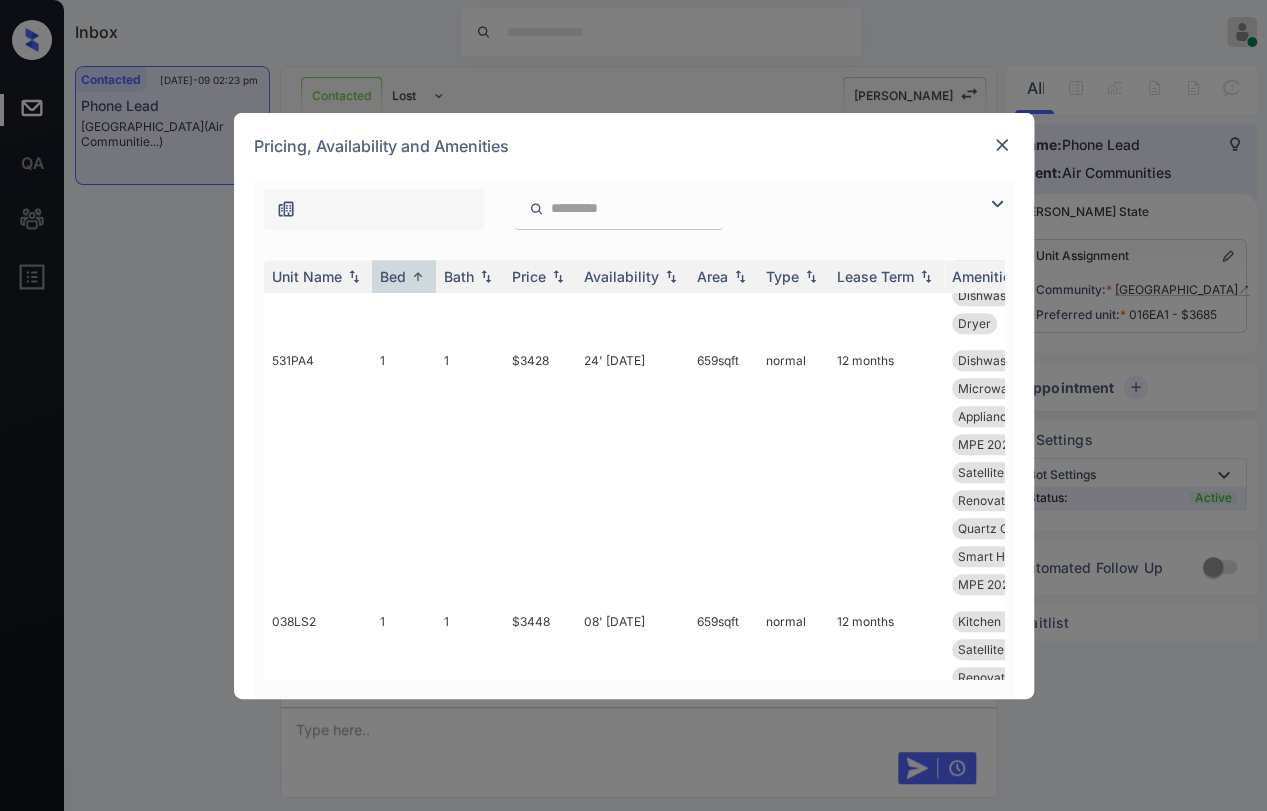 scroll, scrollTop: 5111, scrollLeft: 0, axis: vertical 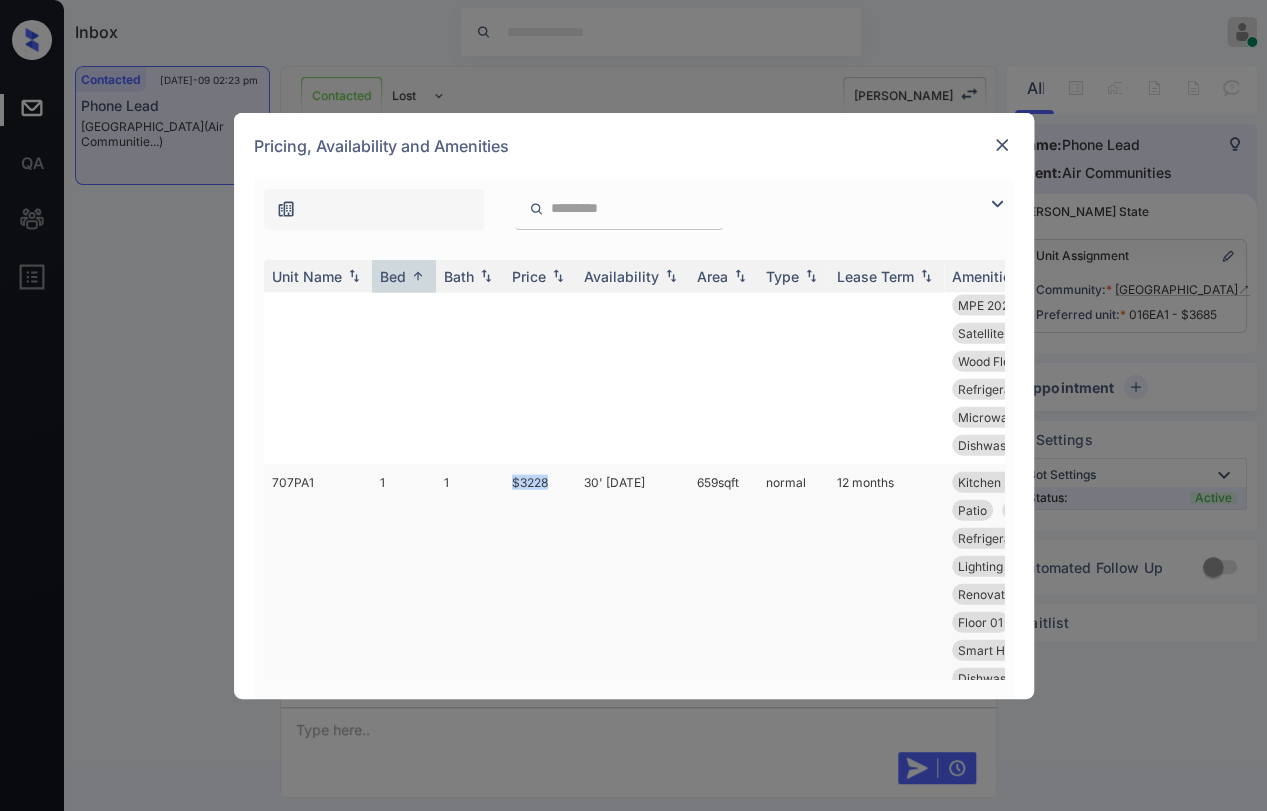 drag, startPoint x: 516, startPoint y: 511, endPoint x: 551, endPoint y: 511, distance: 35 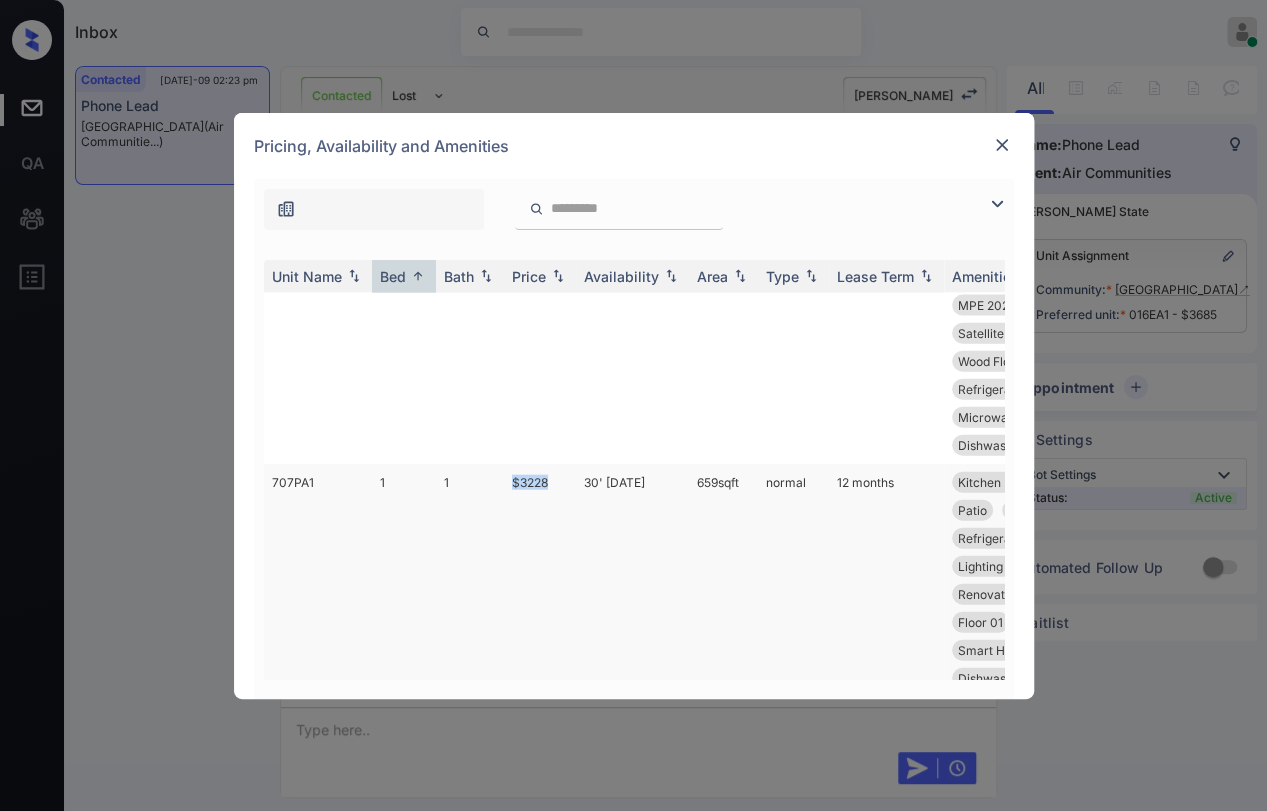 copy on "$3228" 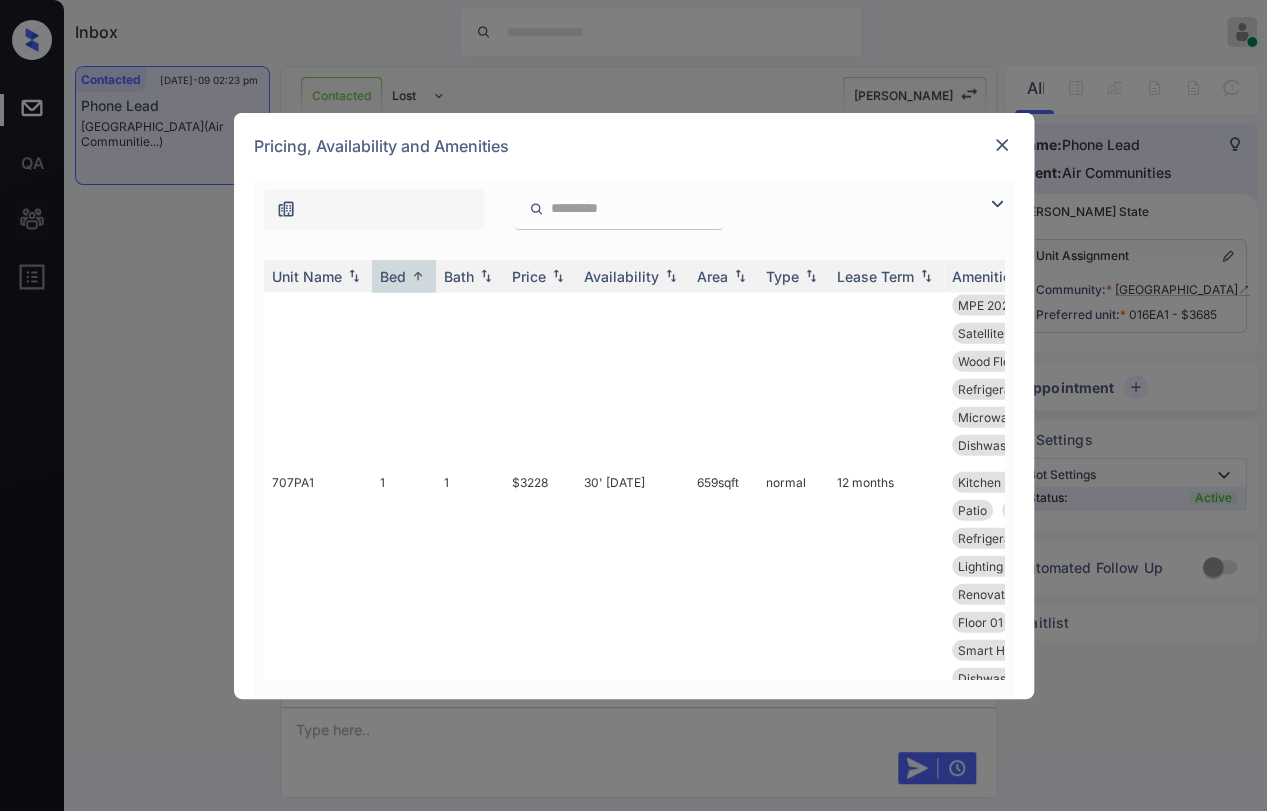 drag, startPoint x: 127, startPoint y: 378, endPoint x: 225, endPoint y: 224, distance: 182.53767 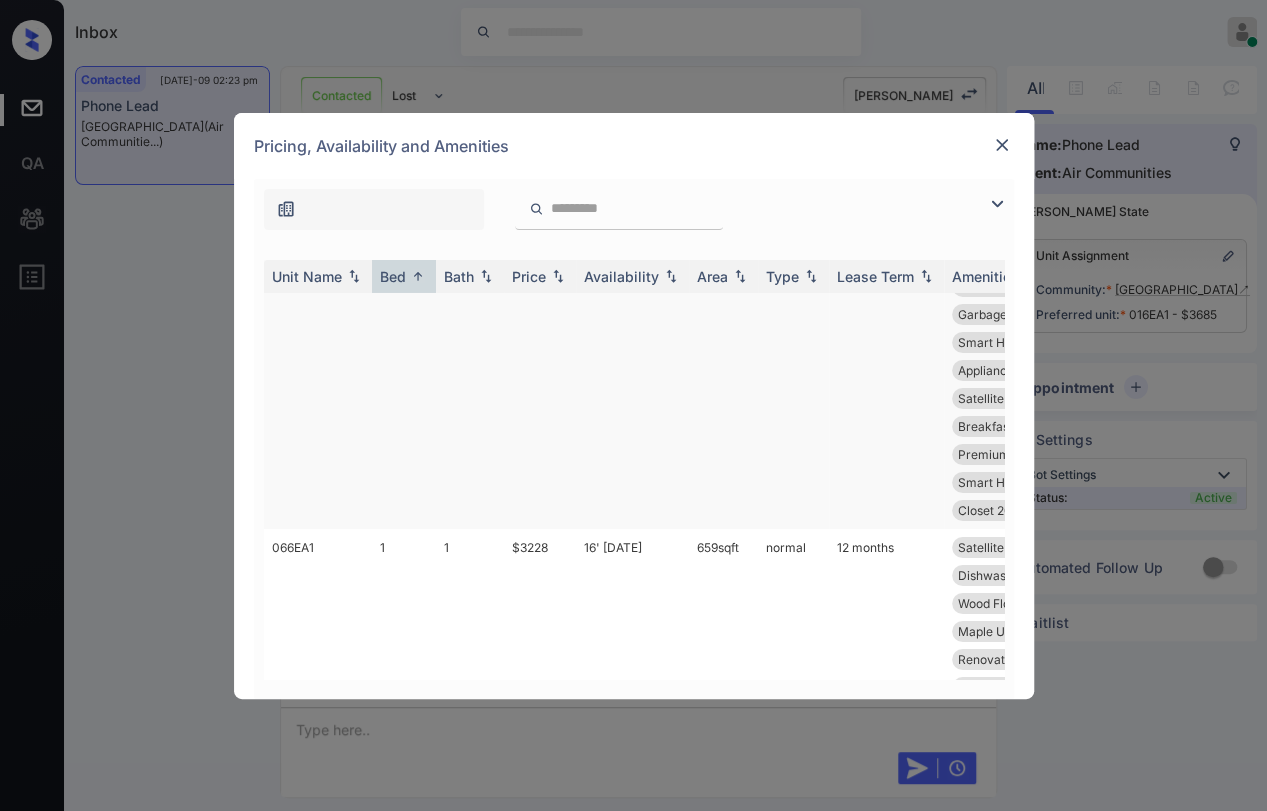scroll, scrollTop: 3555, scrollLeft: 0, axis: vertical 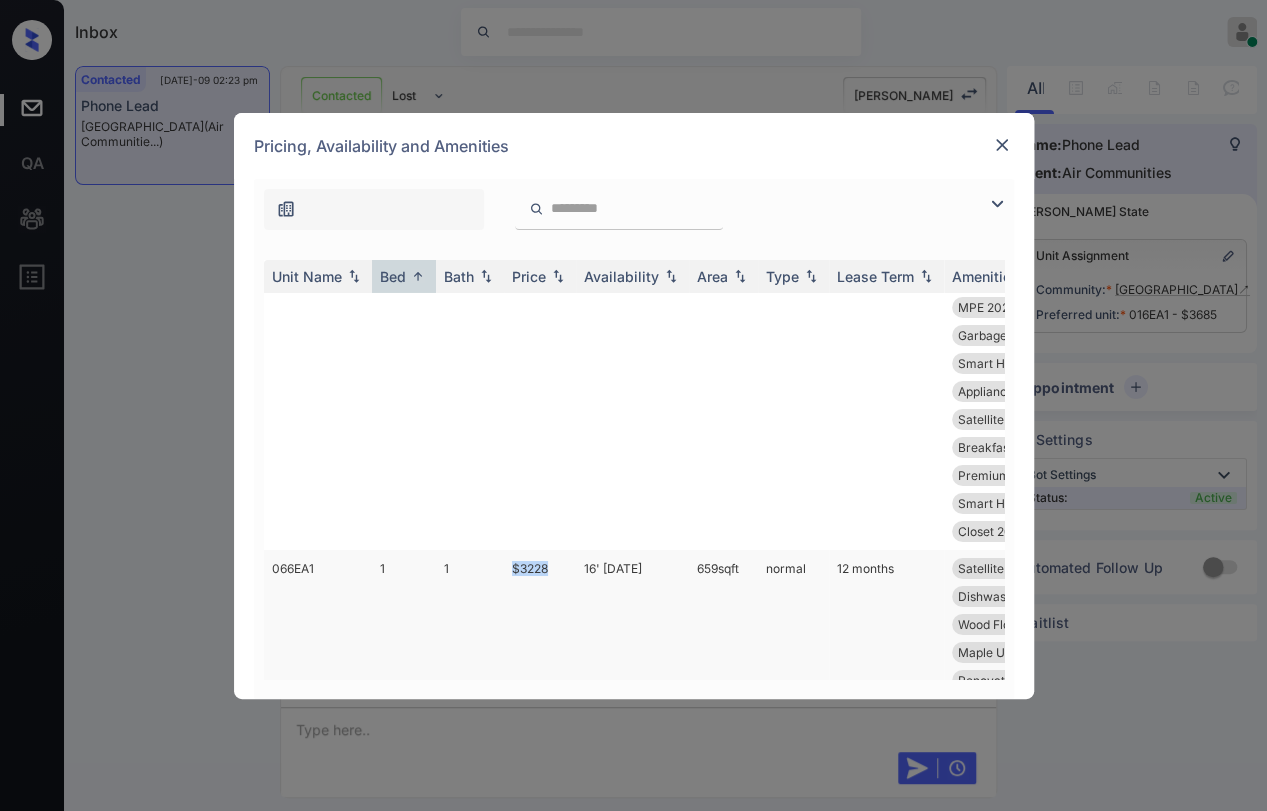 drag, startPoint x: 505, startPoint y: 618, endPoint x: 560, endPoint y: 618, distance: 55 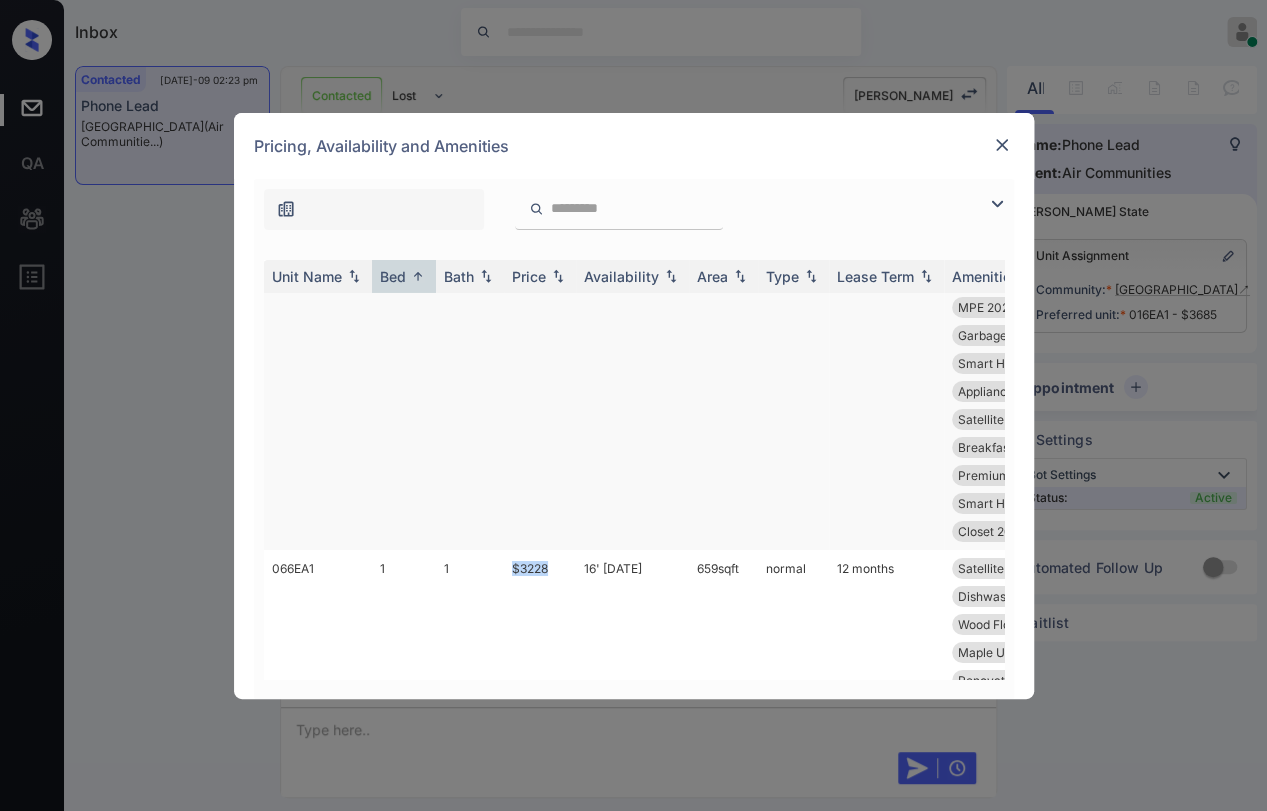 copy on "$3228" 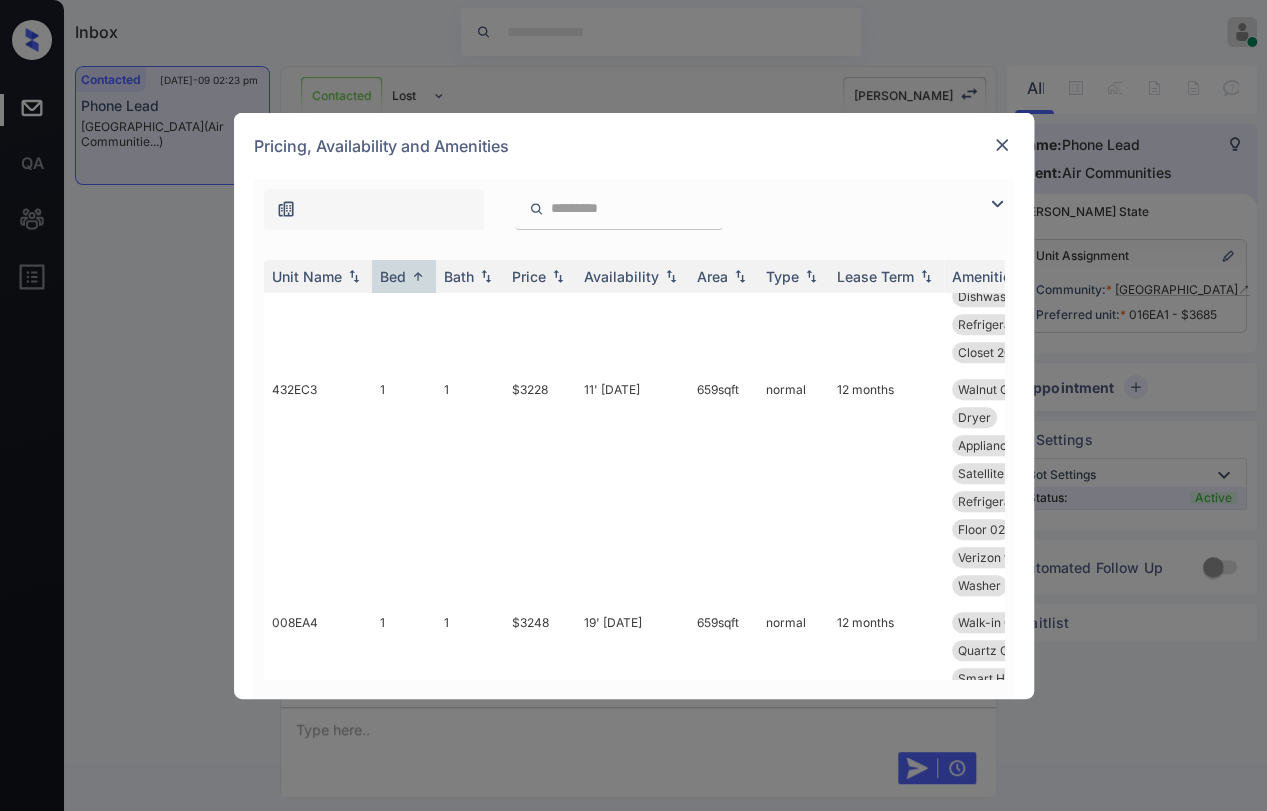 scroll, scrollTop: 0, scrollLeft: 0, axis: both 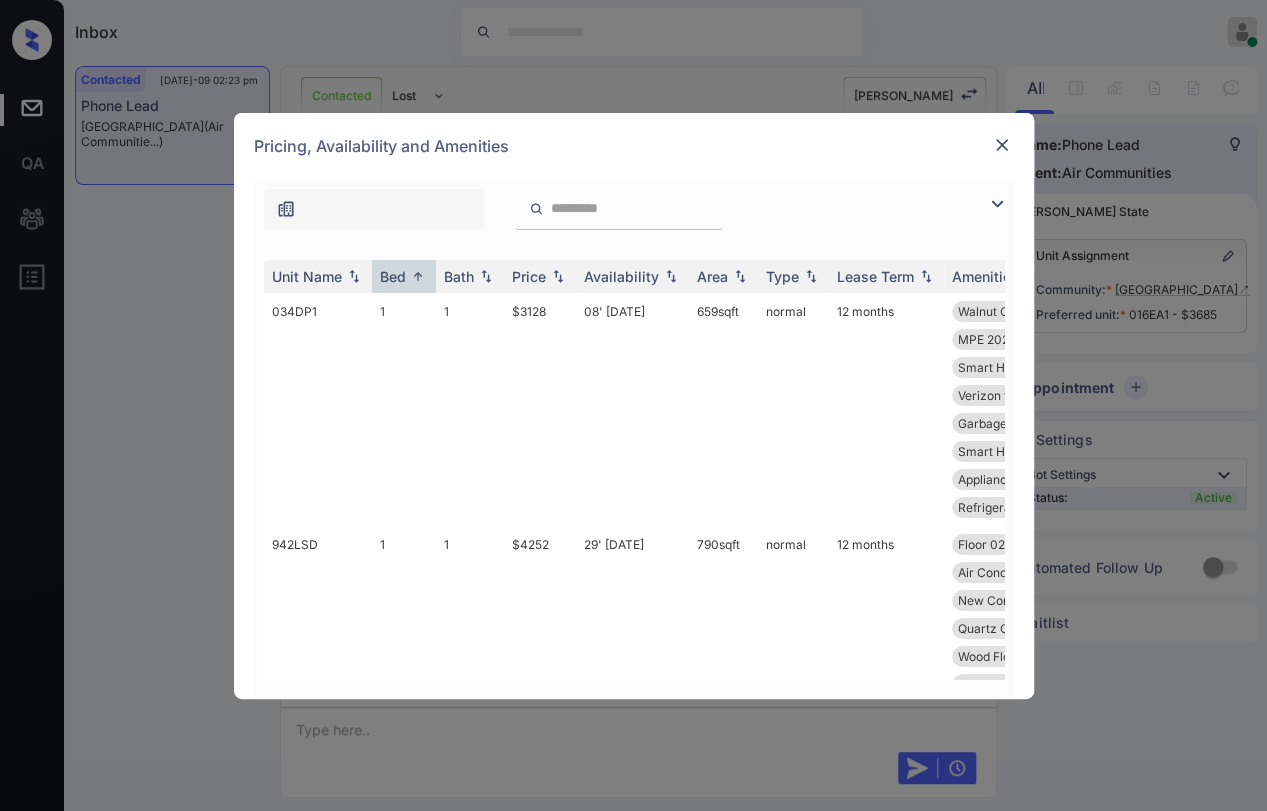 click on "**********" at bounding box center [633, 405] 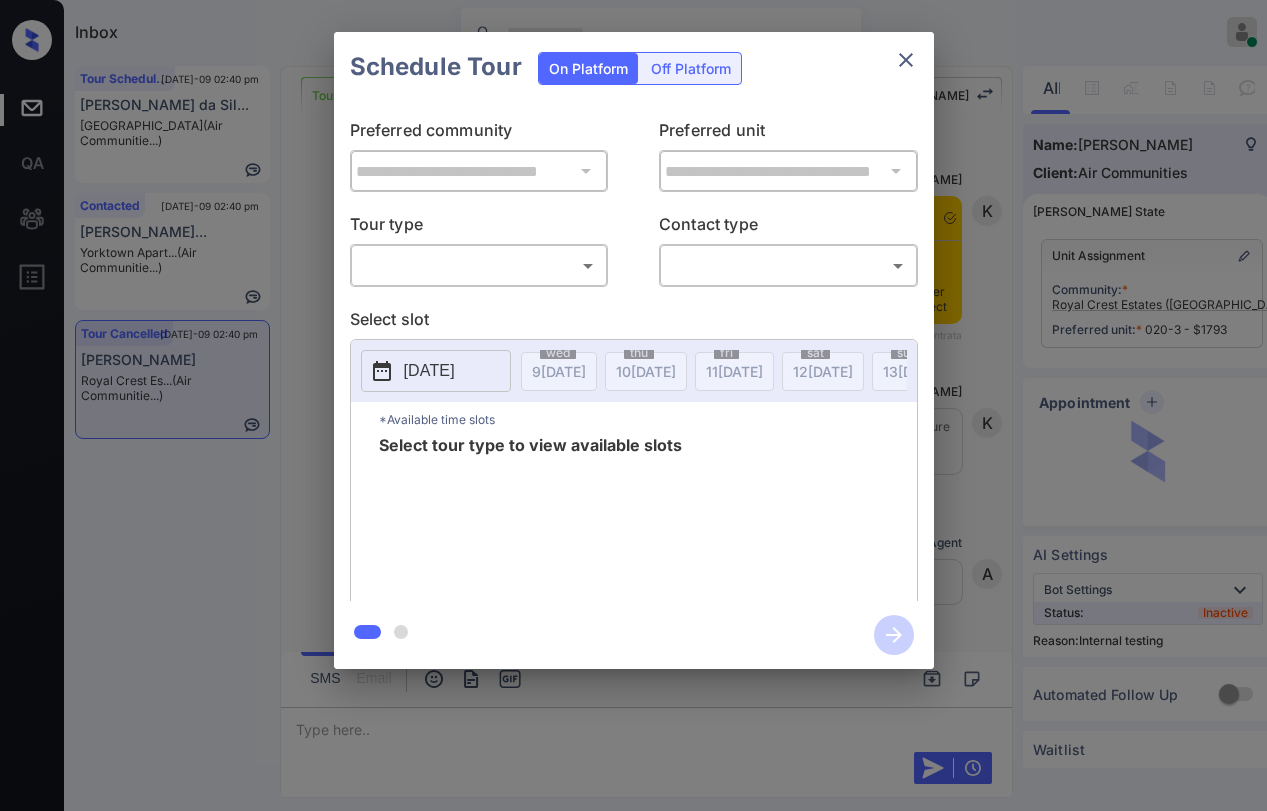 scroll, scrollTop: 0, scrollLeft: 0, axis: both 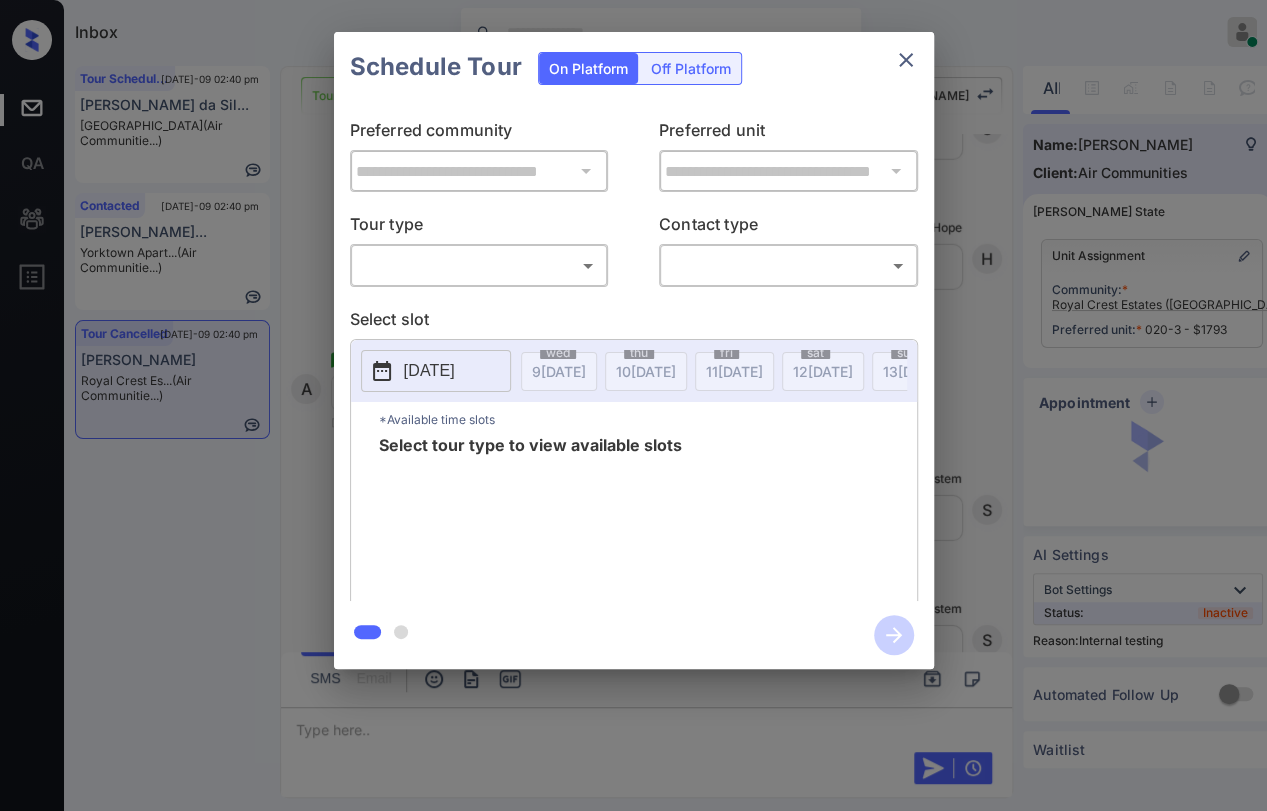 click on "Inbox Danielle Dela Cruz Online Set yourself   offline Set yourself   on break Profile Switch to  dark  mode Sign out Tour Scheduled Jul-09 02:40 pm   Celeste da Sil... Meadow Creek  (Air Communitie...) Contacted Jul-09 02:40 pm   Maronica Gibso... Yorktown Apart...  (Air Communitie...) Tour Cancelled Jul-09 02:40 pm   Andre Flamini Royal Crest Es...  (Air Communitie...) Tour Cancelled Lost Lead Sentiment: Angry Upon sliding the acknowledgement:  Lead will move to lost stage. * ​ SMS and call option will be set to opt out. AFM will be turned off for the lead. Kelsey New Message Kelsey Notes Note: <a href="https://conversation.getzuma.com/686e831e20effef0f44ef300">https://conversation.getzuma.com/686e831e20effef0f44ef300</a> - Paste this link into your browser to view Kelsey’s conversation with the prospect Jul 09, 2025 07:56 am  Sync'd w  entrata K New Message Kelsey Due to the activation of disableLeadTransfer feature flag, Kelsey will no longer transfer ownership of this CRM guest card K New Message A Z" at bounding box center [633, 405] 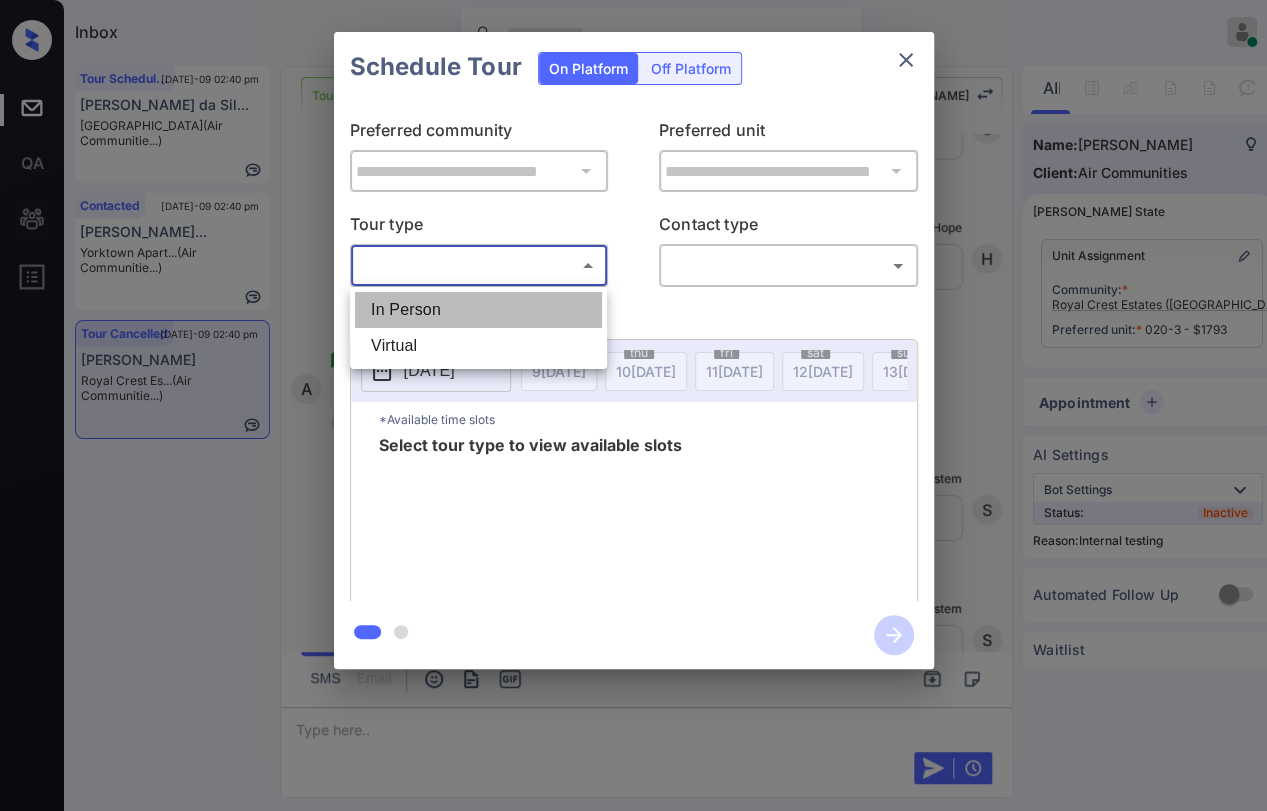 click on "In Person" at bounding box center [478, 310] 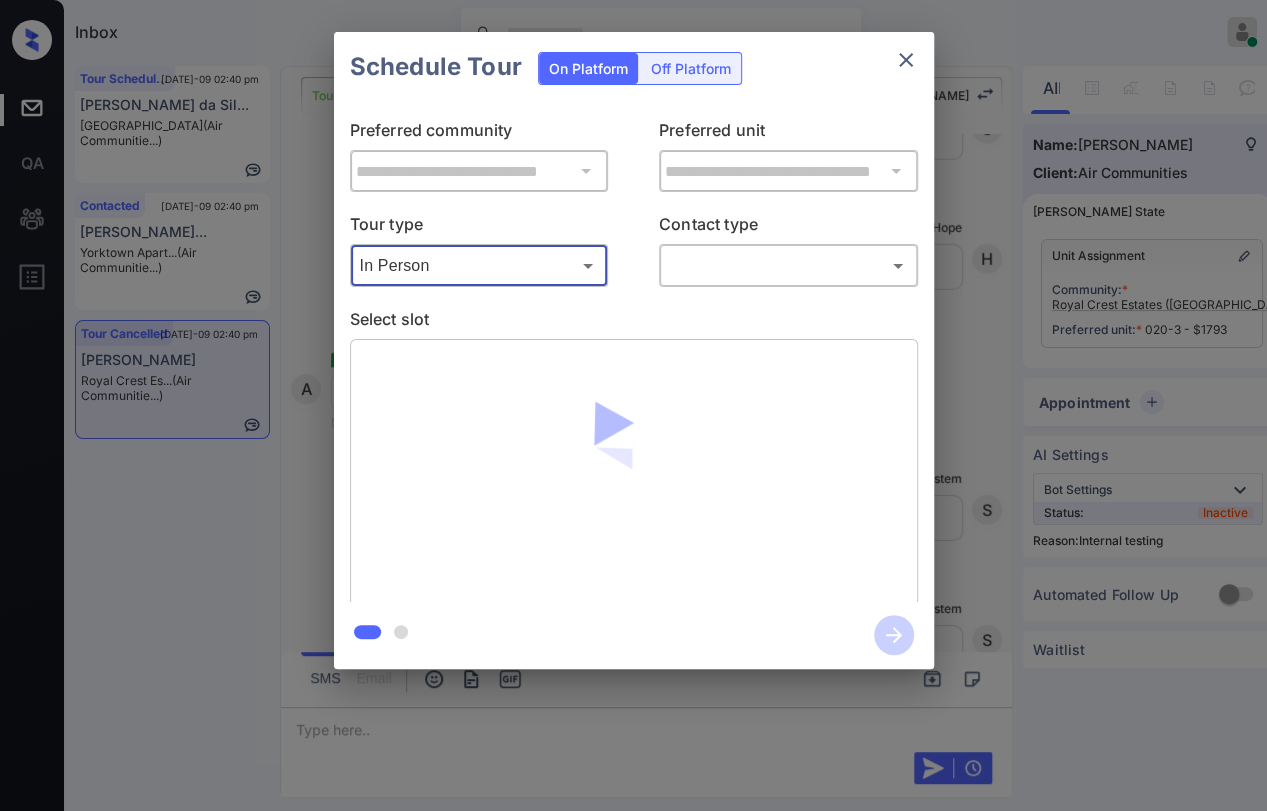 click on "Inbox Danielle Dela Cruz Online Set yourself   offline Set yourself   on break Profile Switch to  dark  mode Sign out Tour Scheduled Jul-09 02:40 pm   Celeste da Sil... Meadow Creek  (Air Communitie...) Contacted Jul-09 02:40 pm   Maronica Gibso... Yorktown Apart...  (Air Communitie...) Tour Cancelled Jul-09 02:40 pm   Andre Flamini Royal Crest Es...  (Air Communitie...) Tour Cancelled Lost Lead Sentiment: Angry Upon sliding the acknowledgement:  Lead will move to lost stage. * ​ SMS and call option will be set to opt out. AFM will be turned off for the lead. Kelsey New Message Kelsey Notes Note: <a href="https://conversation.getzuma.com/686e831e20effef0f44ef300">https://conversation.getzuma.com/686e831e20effef0f44ef300</a> - Paste this link into your browser to view Kelsey’s conversation with the prospect Jul 09, 2025 07:56 am  Sync'd w  entrata K New Message Kelsey Due to the activation of disableLeadTransfer feature flag, Kelsey will no longer transfer ownership of this CRM guest card K New Message A Z" at bounding box center (633, 405) 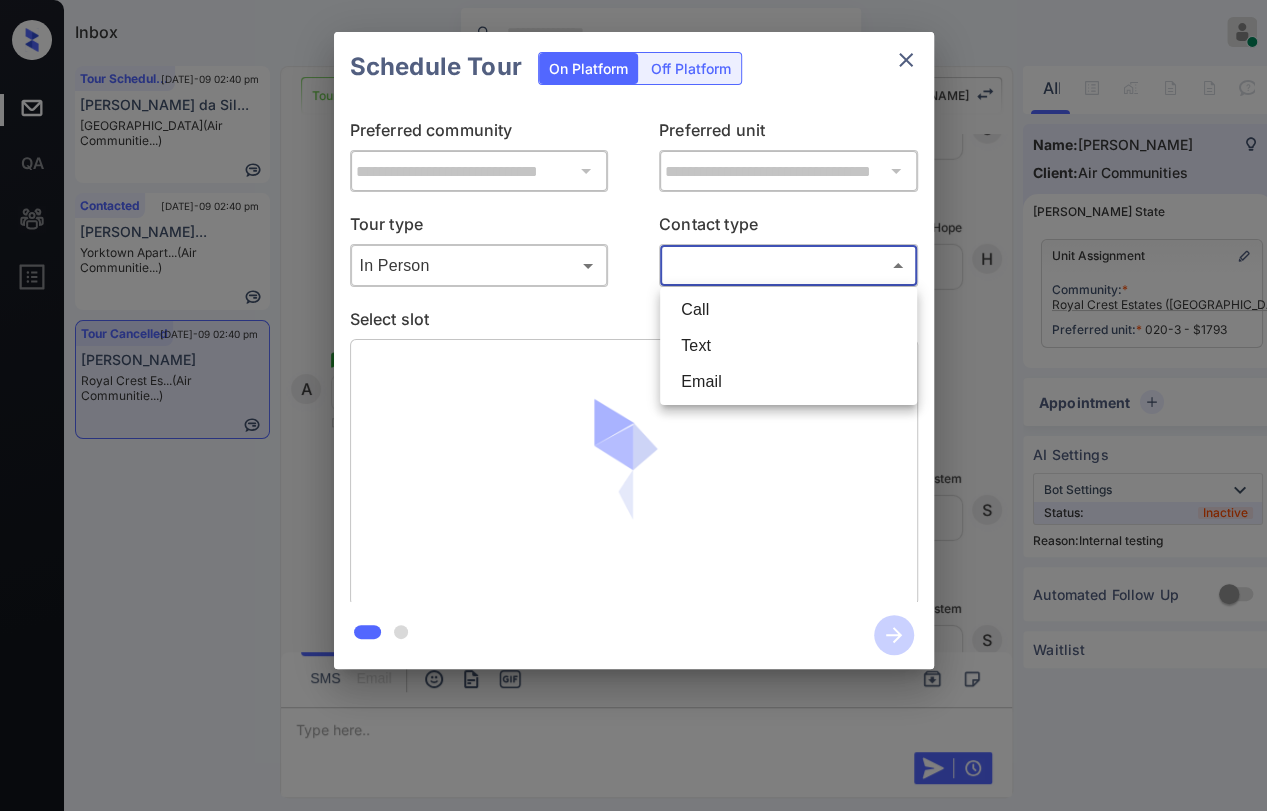 click on "Text" at bounding box center [788, 346] 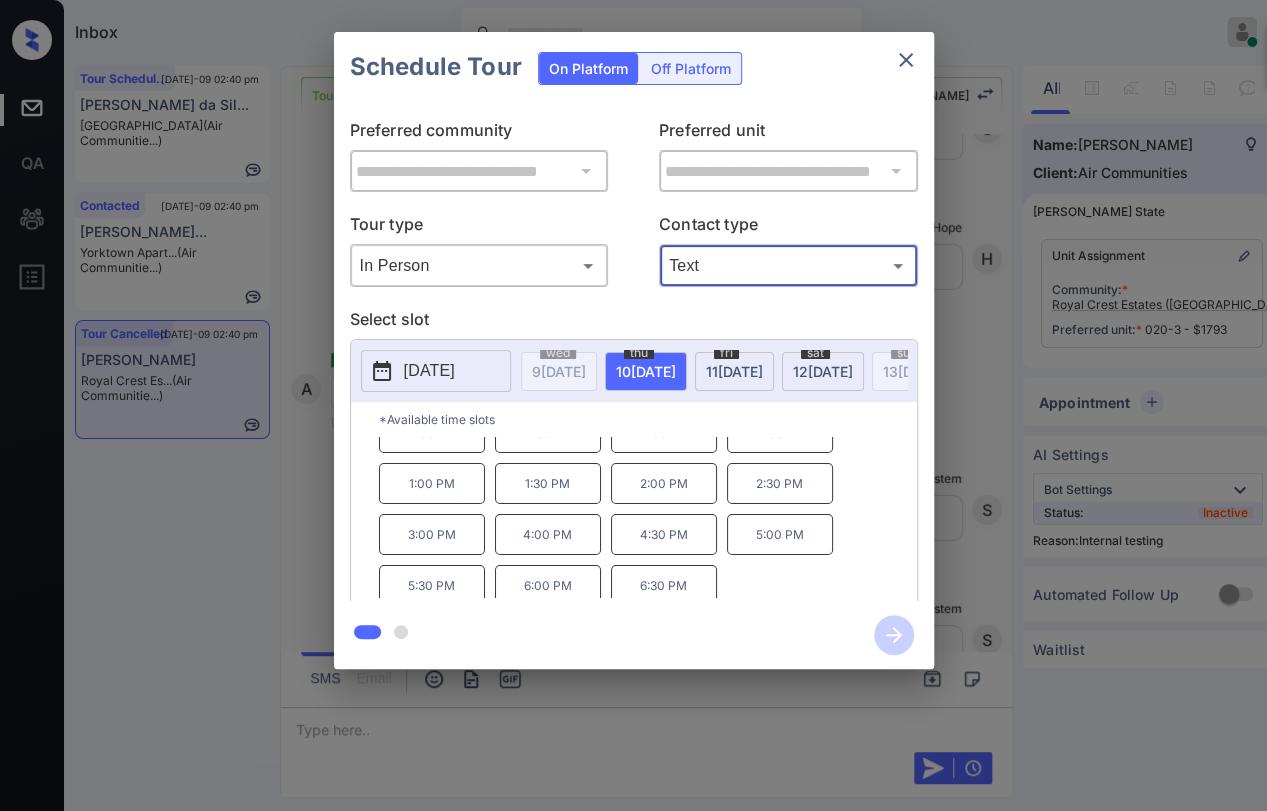 scroll, scrollTop: 32, scrollLeft: 0, axis: vertical 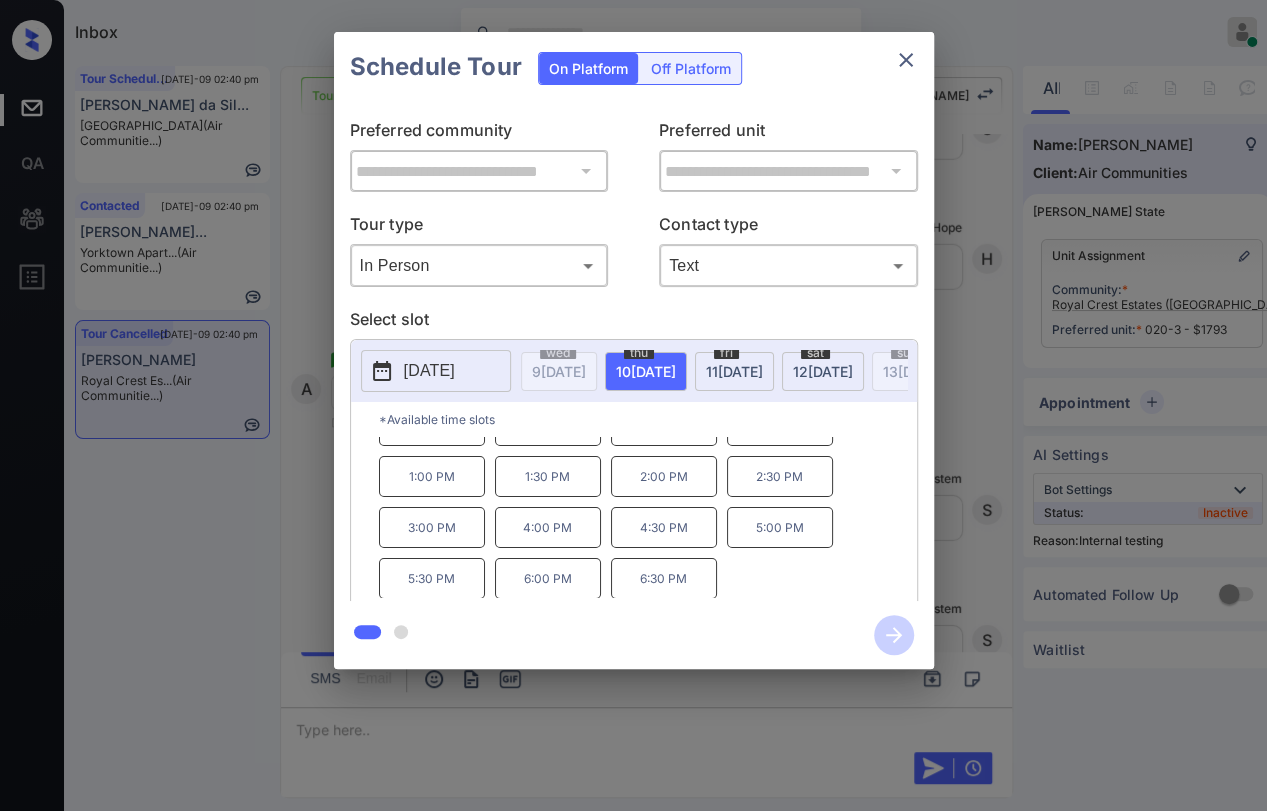 click on "5:30 PM" at bounding box center [432, 578] 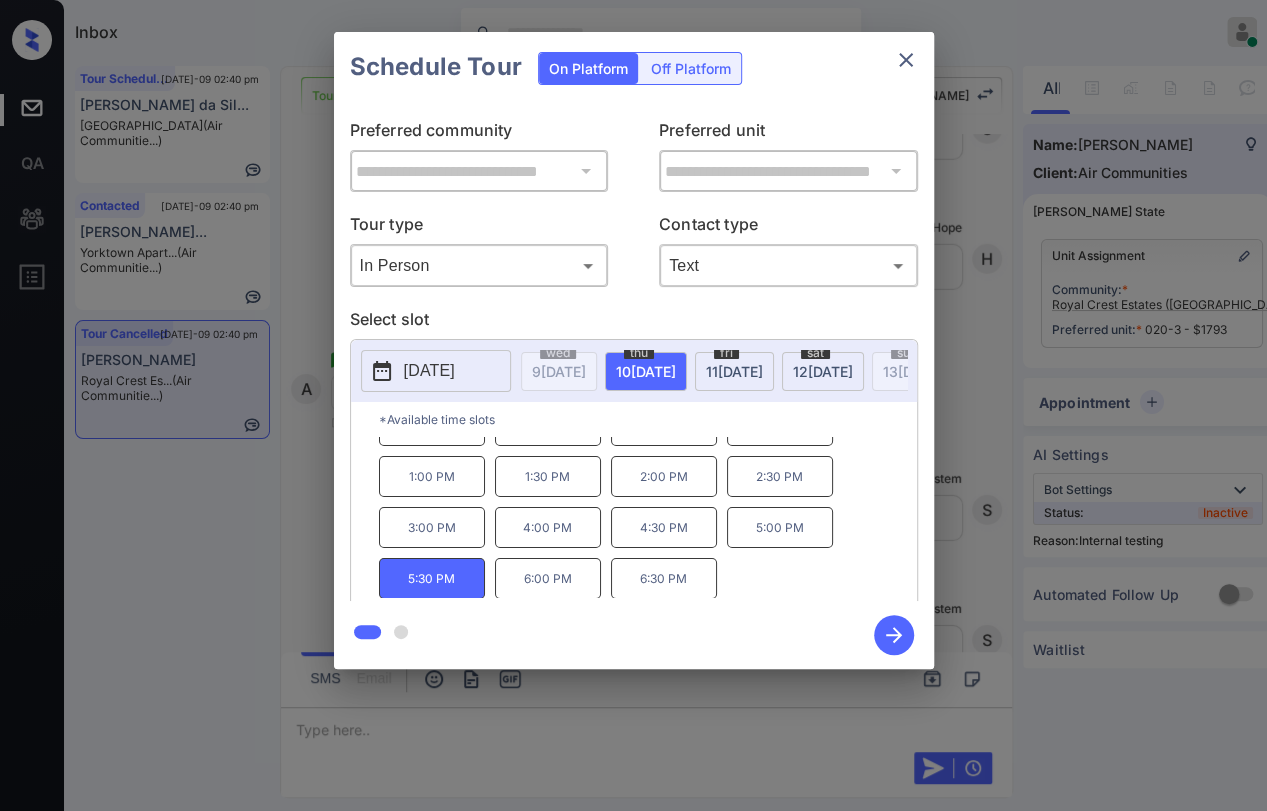 click 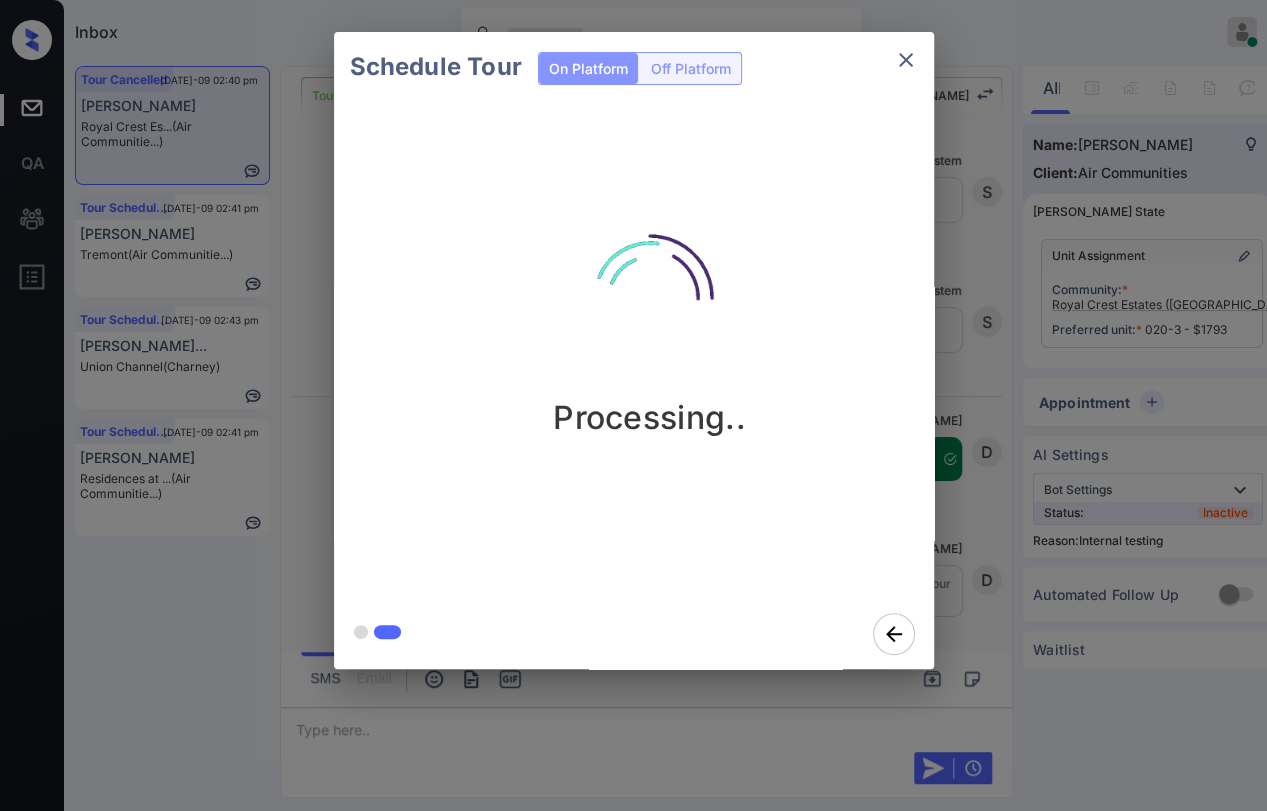 scroll, scrollTop: 14778, scrollLeft: 0, axis: vertical 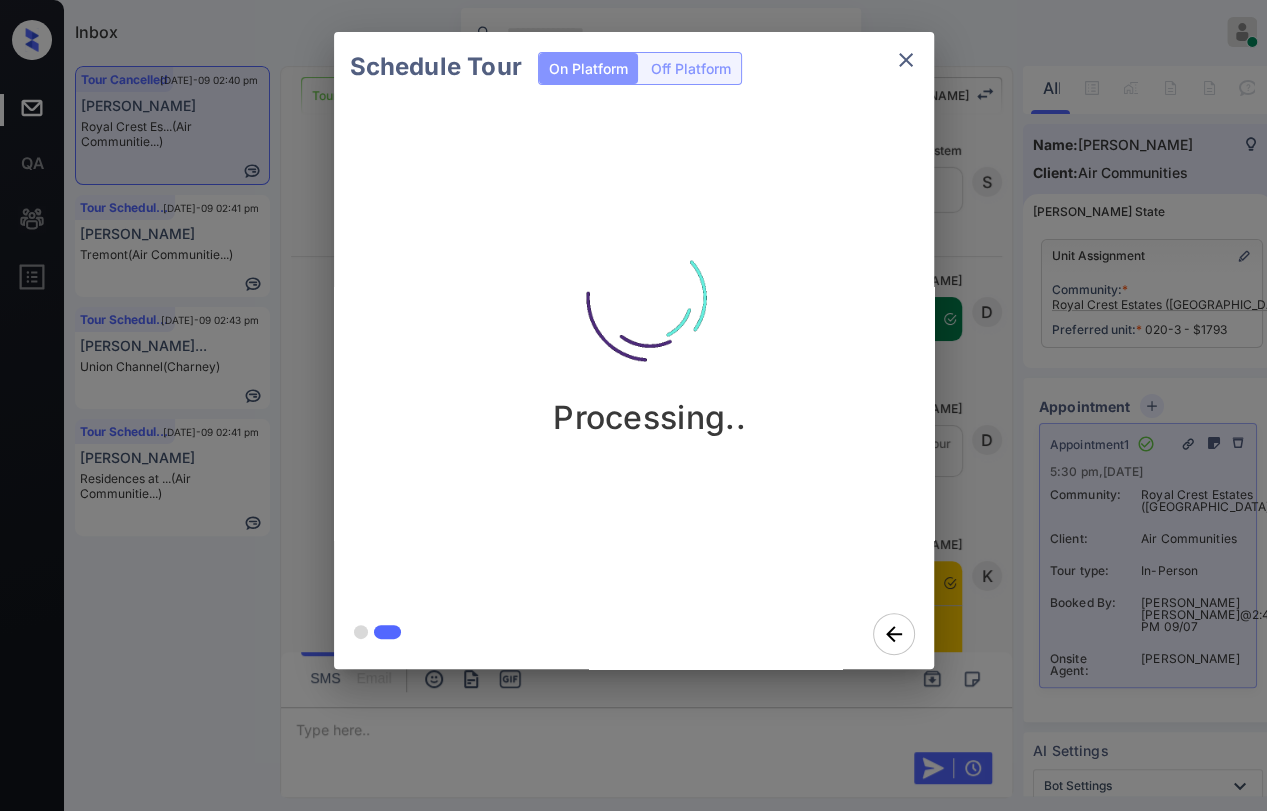 click 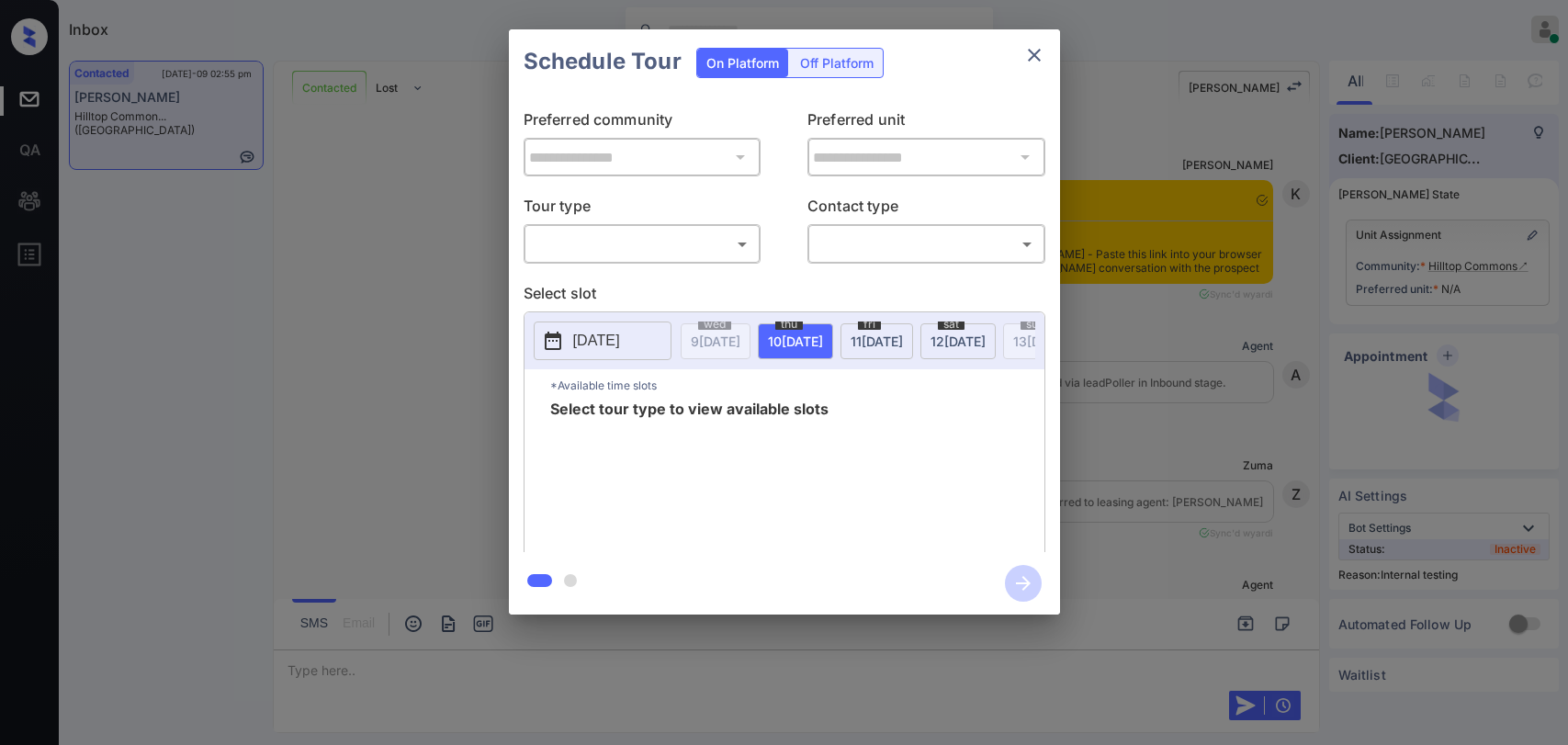 scroll, scrollTop: 0, scrollLeft: 0, axis: both 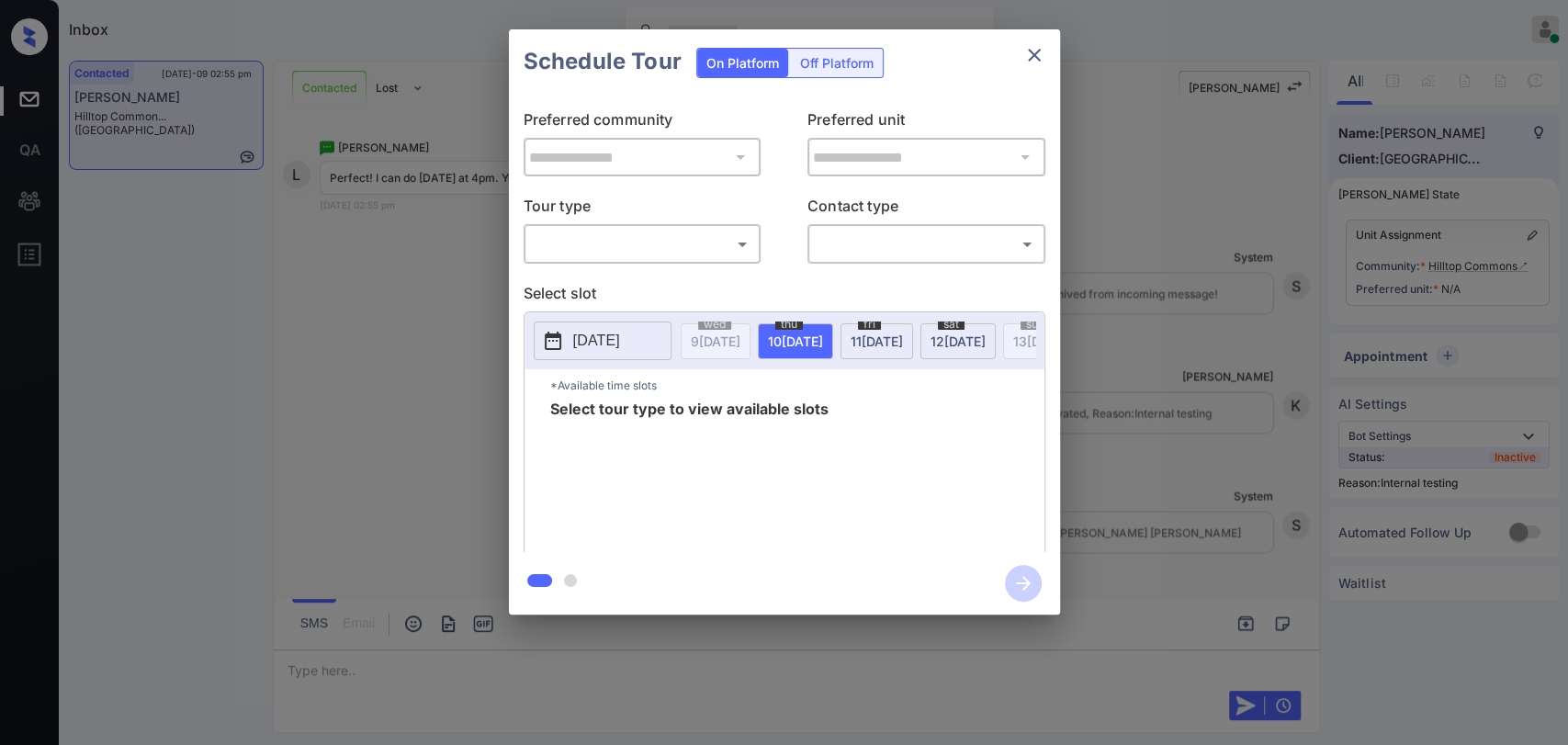 click on "**********" at bounding box center [784, 322] 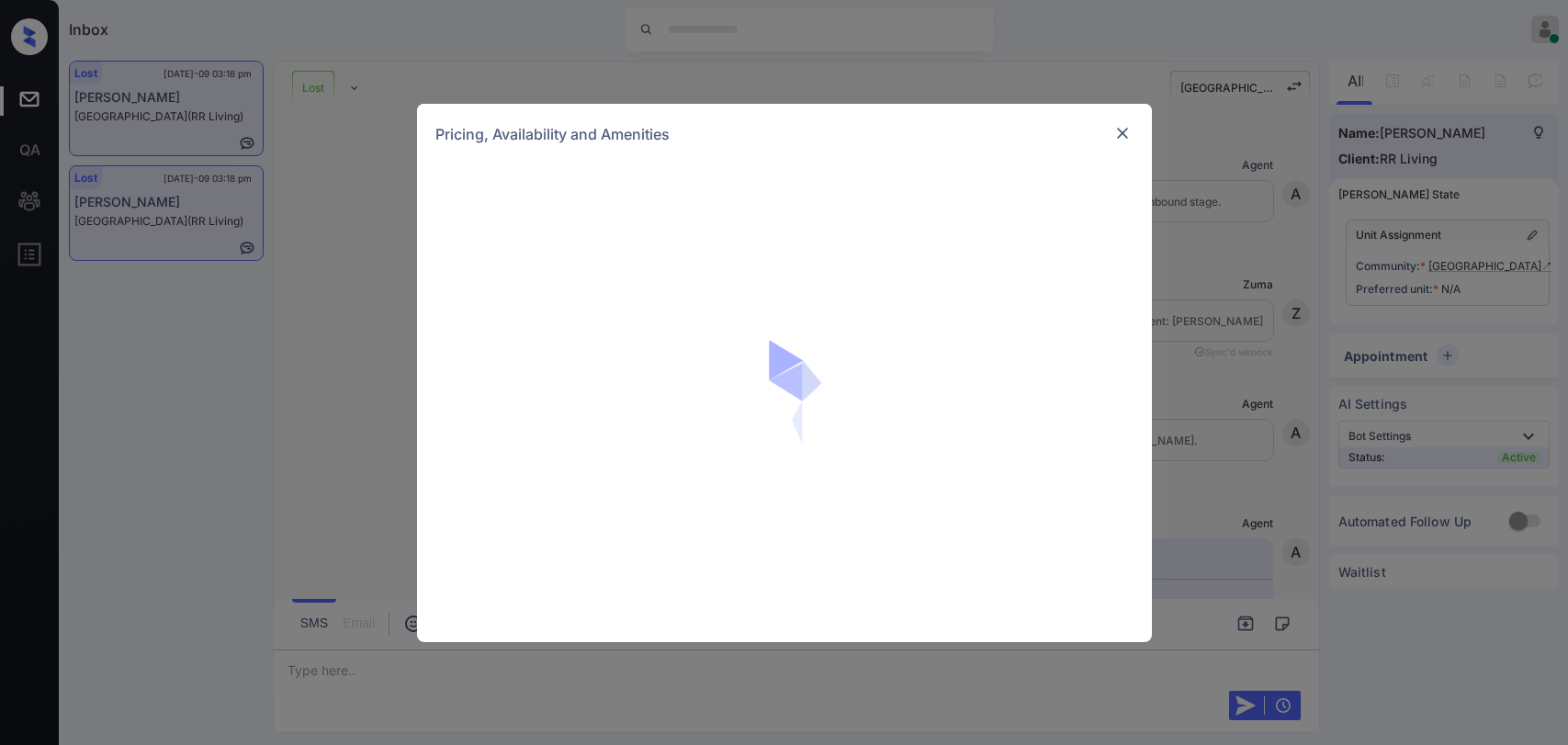 scroll, scrollTop: 0, scrollLeft: 0, axis: both 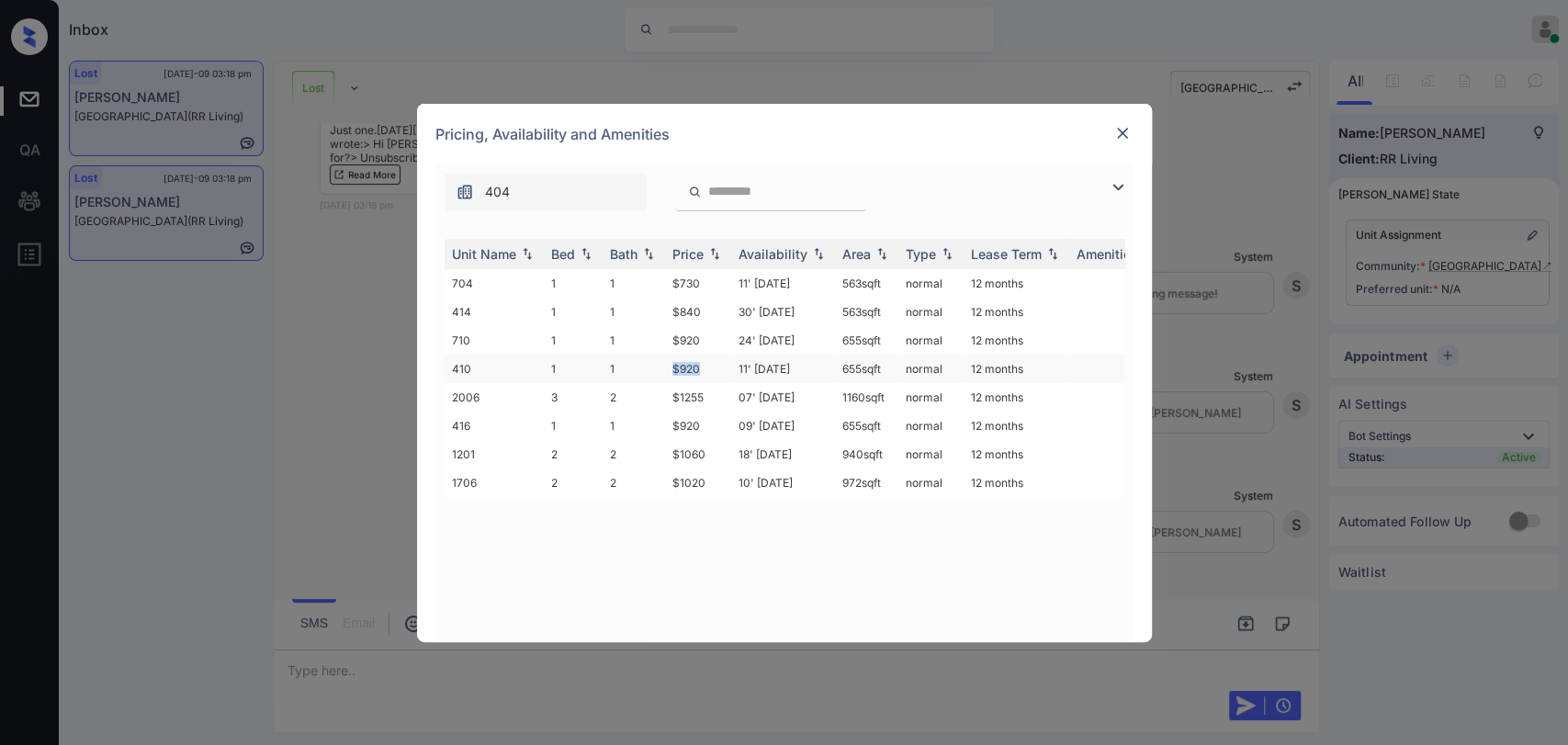 drag, startPoint x: 667, startPoint y: 369, endPoint x: 705, endPoint y: 372, distance: 38.118237 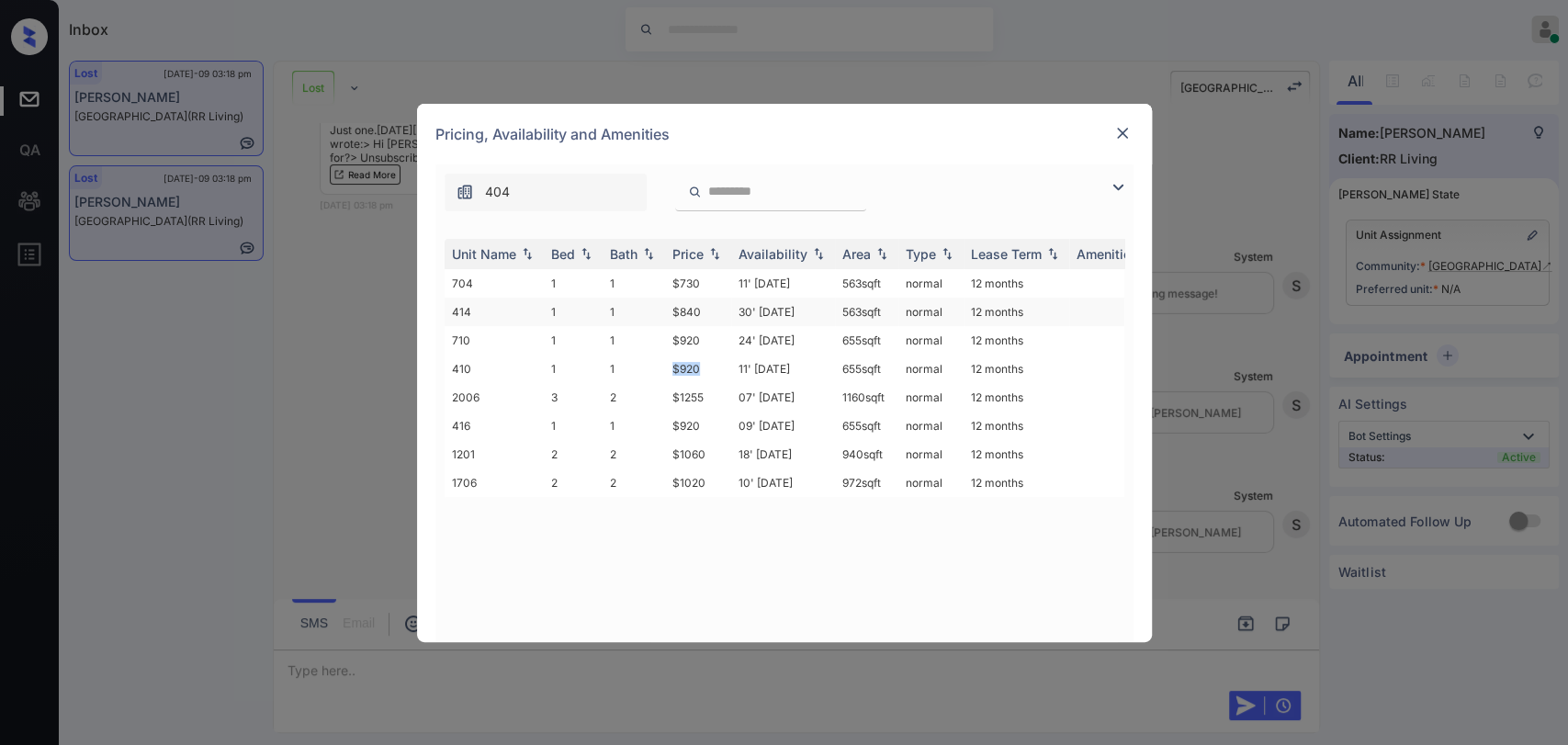 copy on "$920" 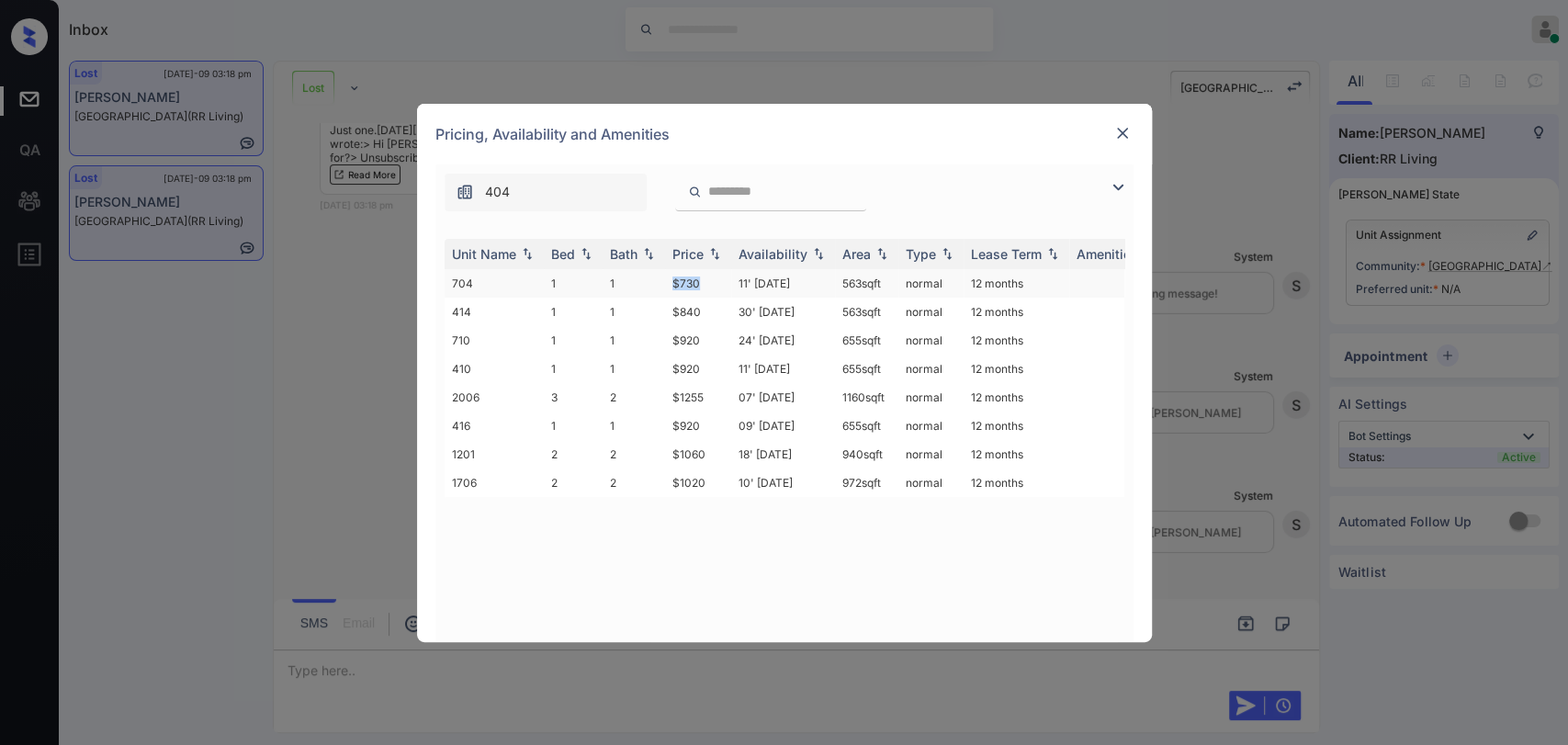 drag, startPoint x: 667, startPoint y: 281, endPoint x: 728, endPoint y: 279, distance: 61.0328 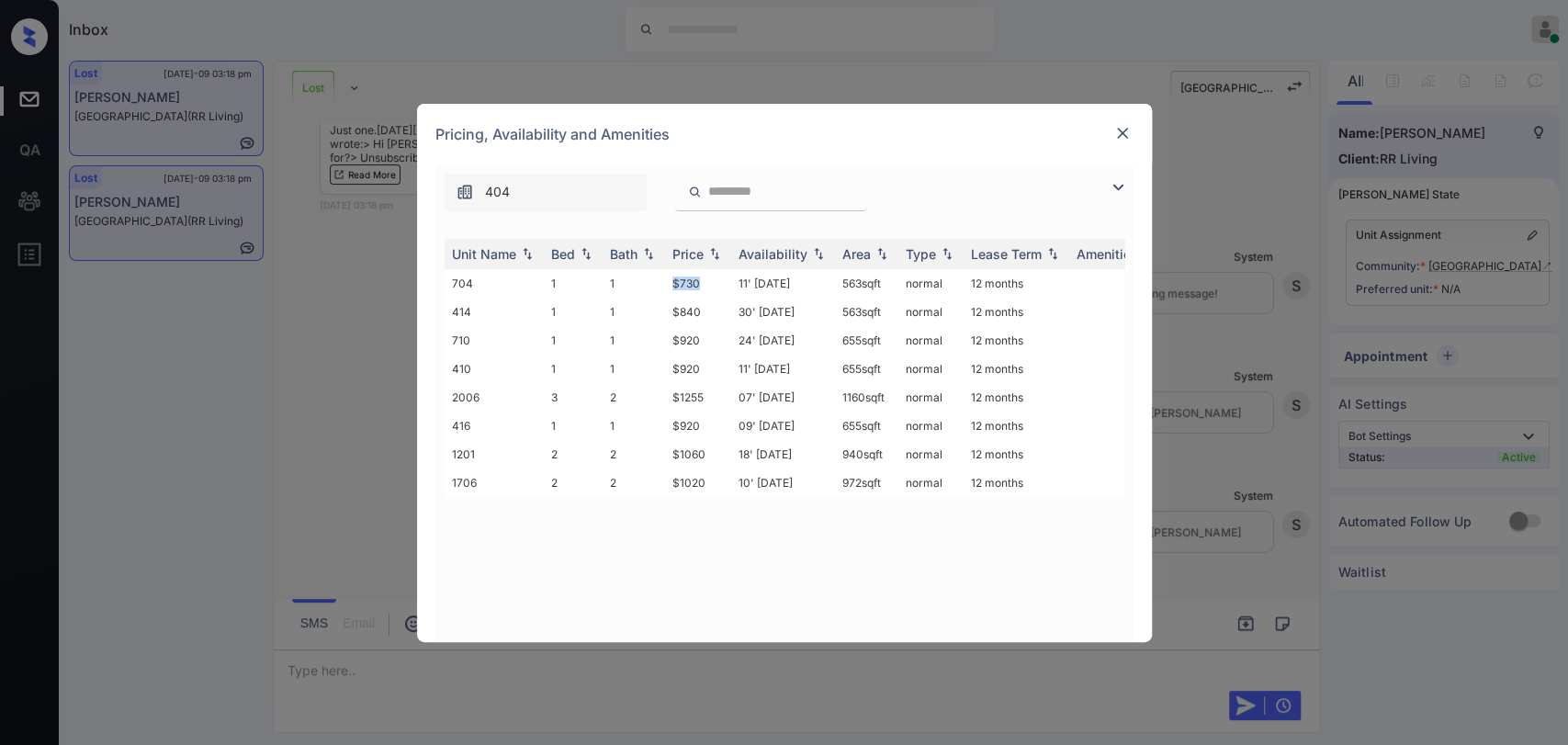 click at bounding box center (1122, 133) 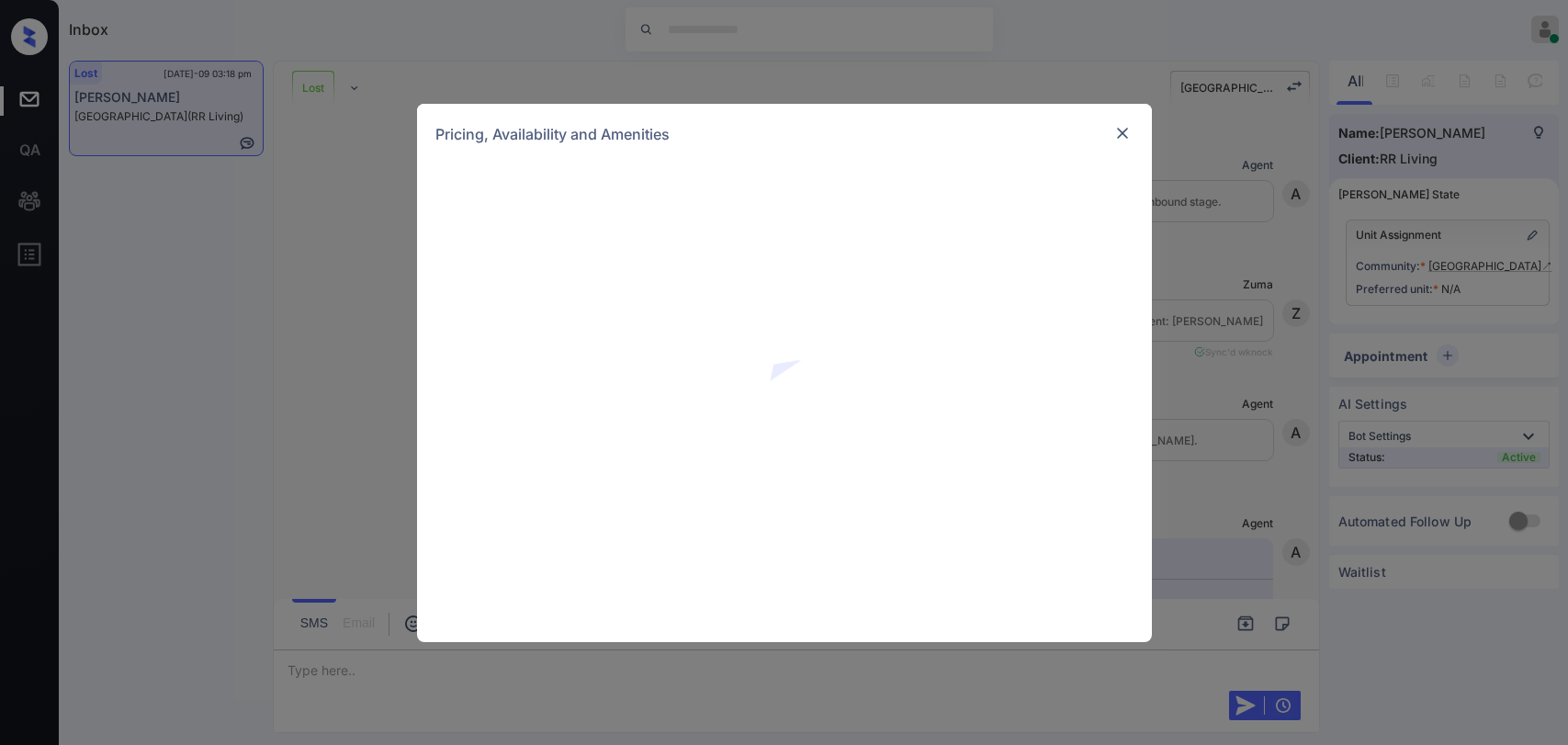 scroll, scrollTop: 0, scrollLeft: 0, axis: both 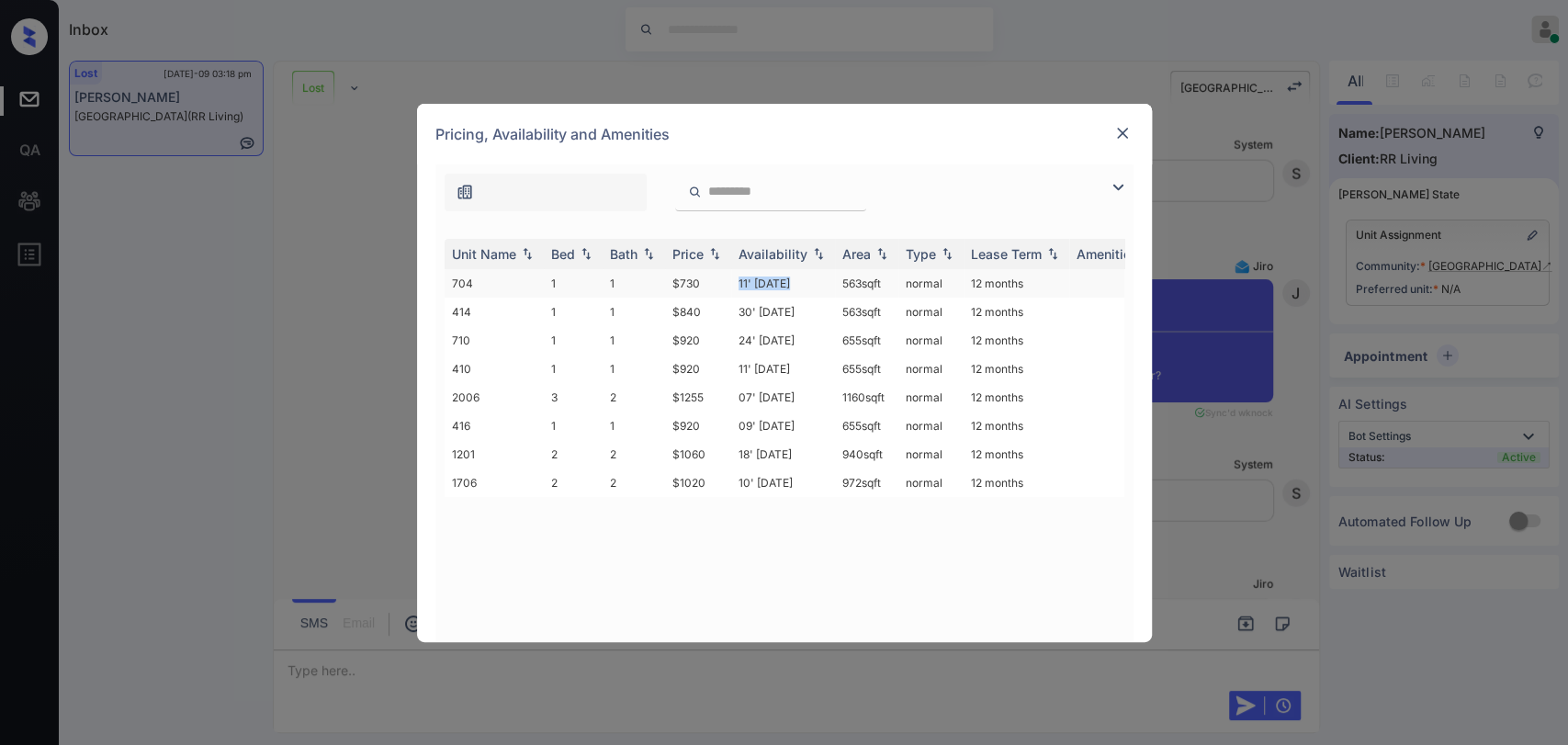 drag, startPoint x: 736, startPoint y: 285, endPoint x: 789, endPoint y: 286, distance: 53.00943 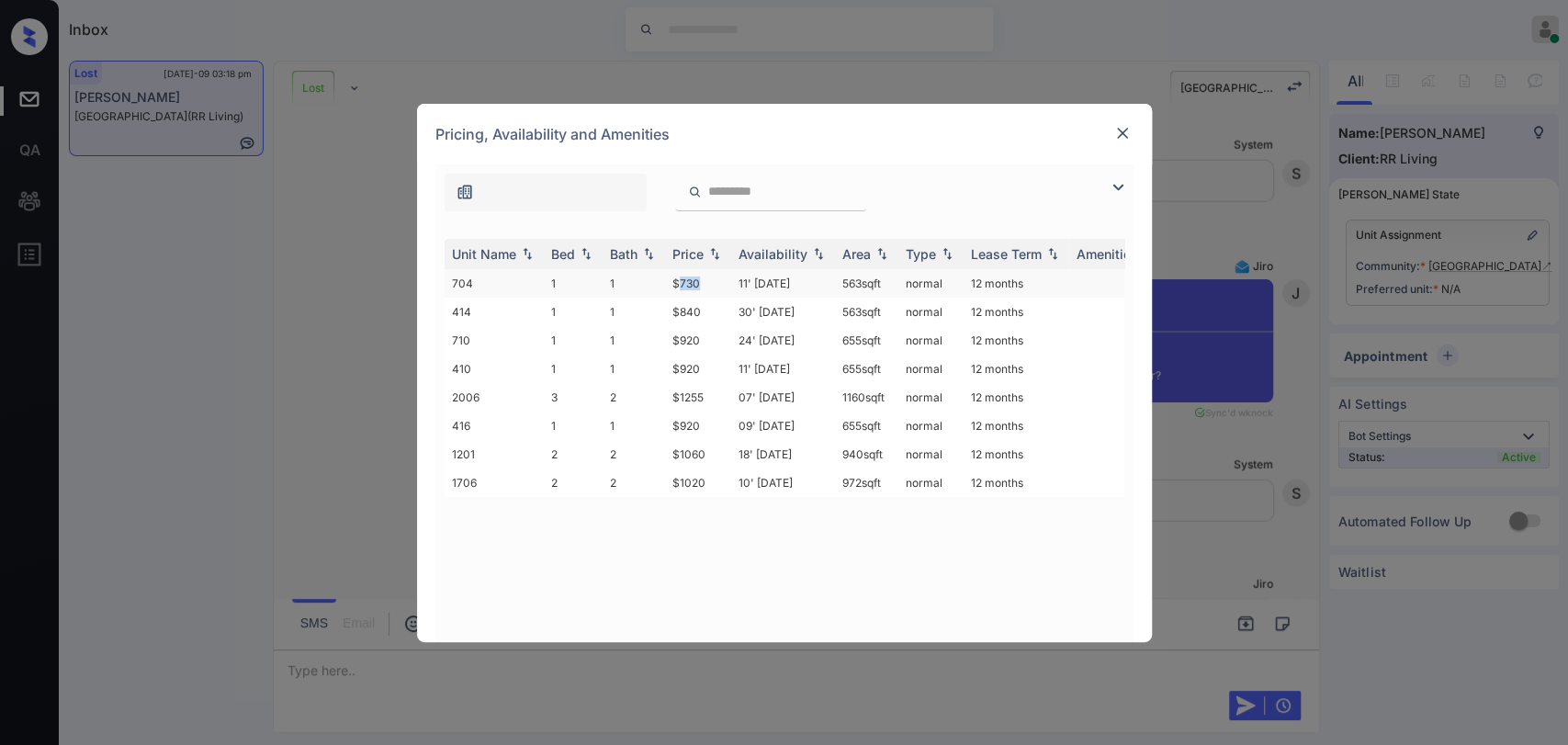 drag, startPoint x: 676, startPoint y: 289, endPoint x: 715, endPoint y: 291, distance: 39.051248 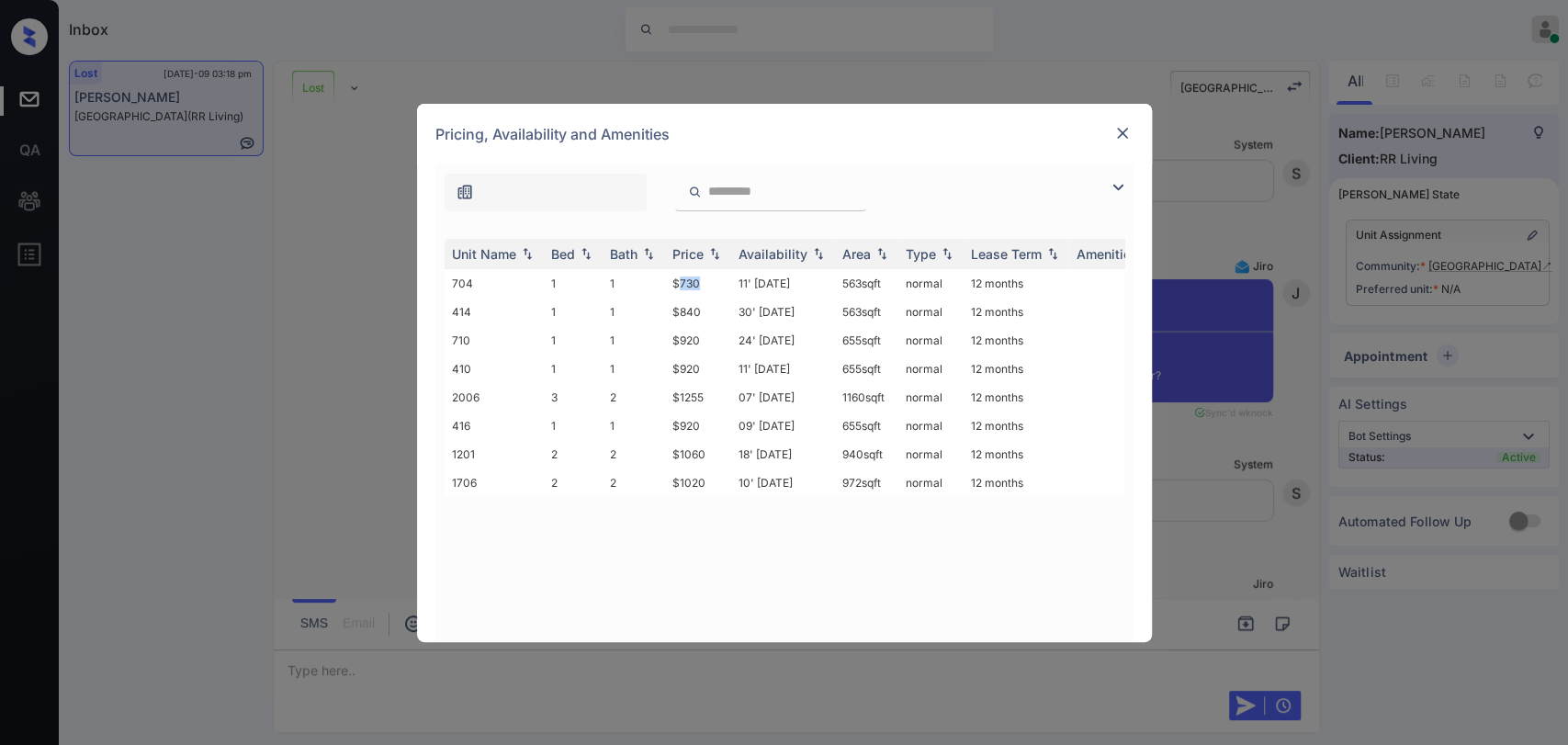 click at bounding box center [1122, 133] 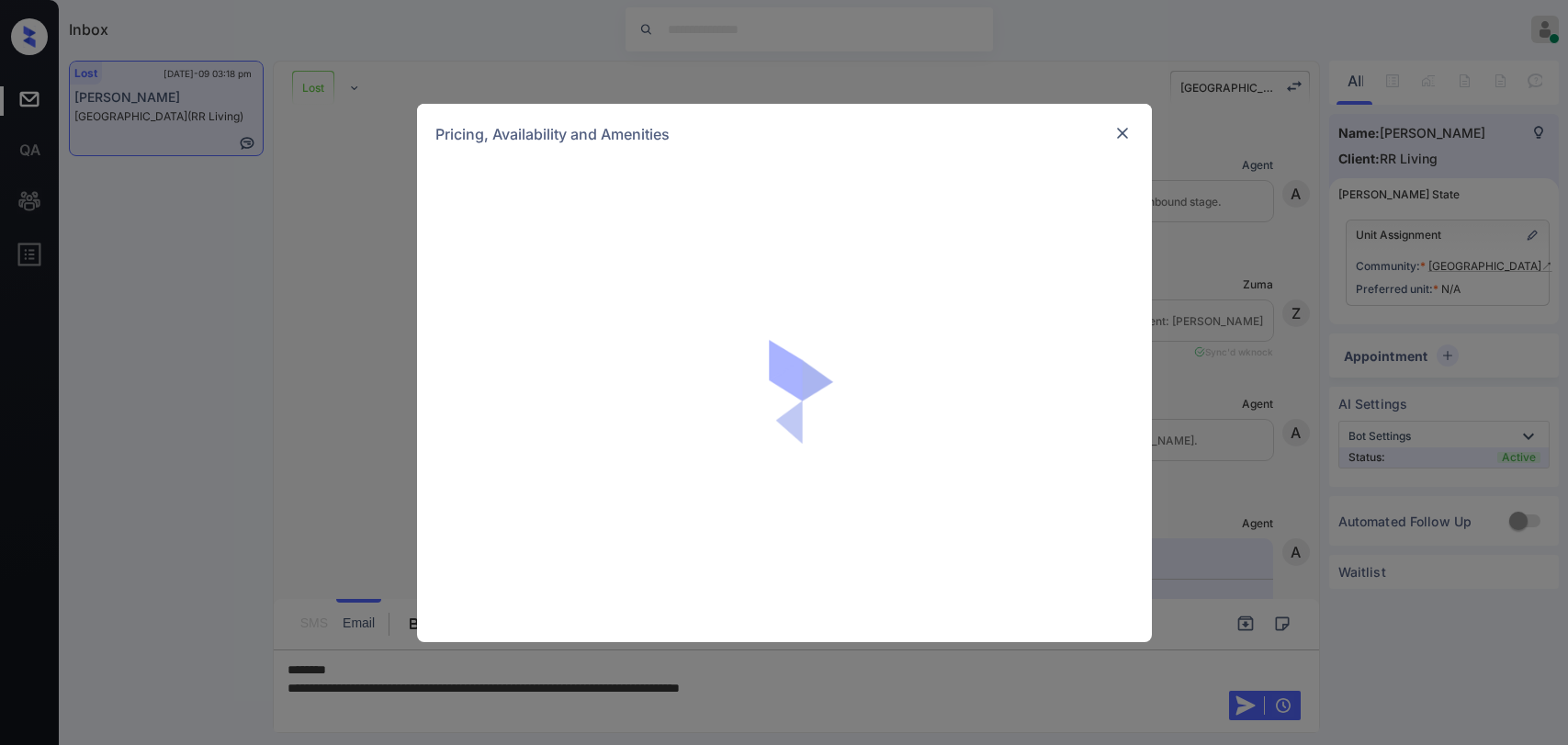 scroll, scrollTop: 0, scrollLeft: 0, axis: both 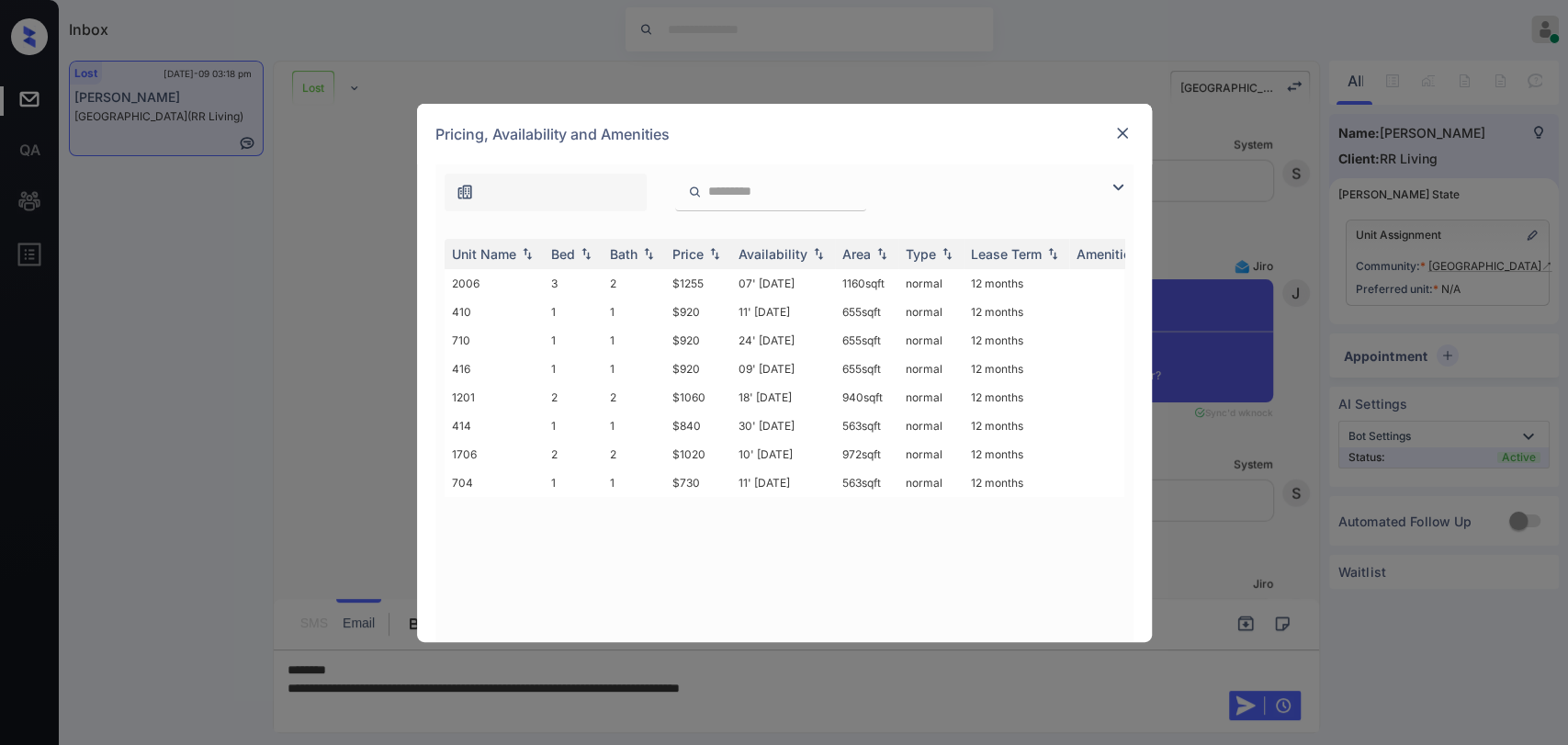click at bounding box center (1122, 133) 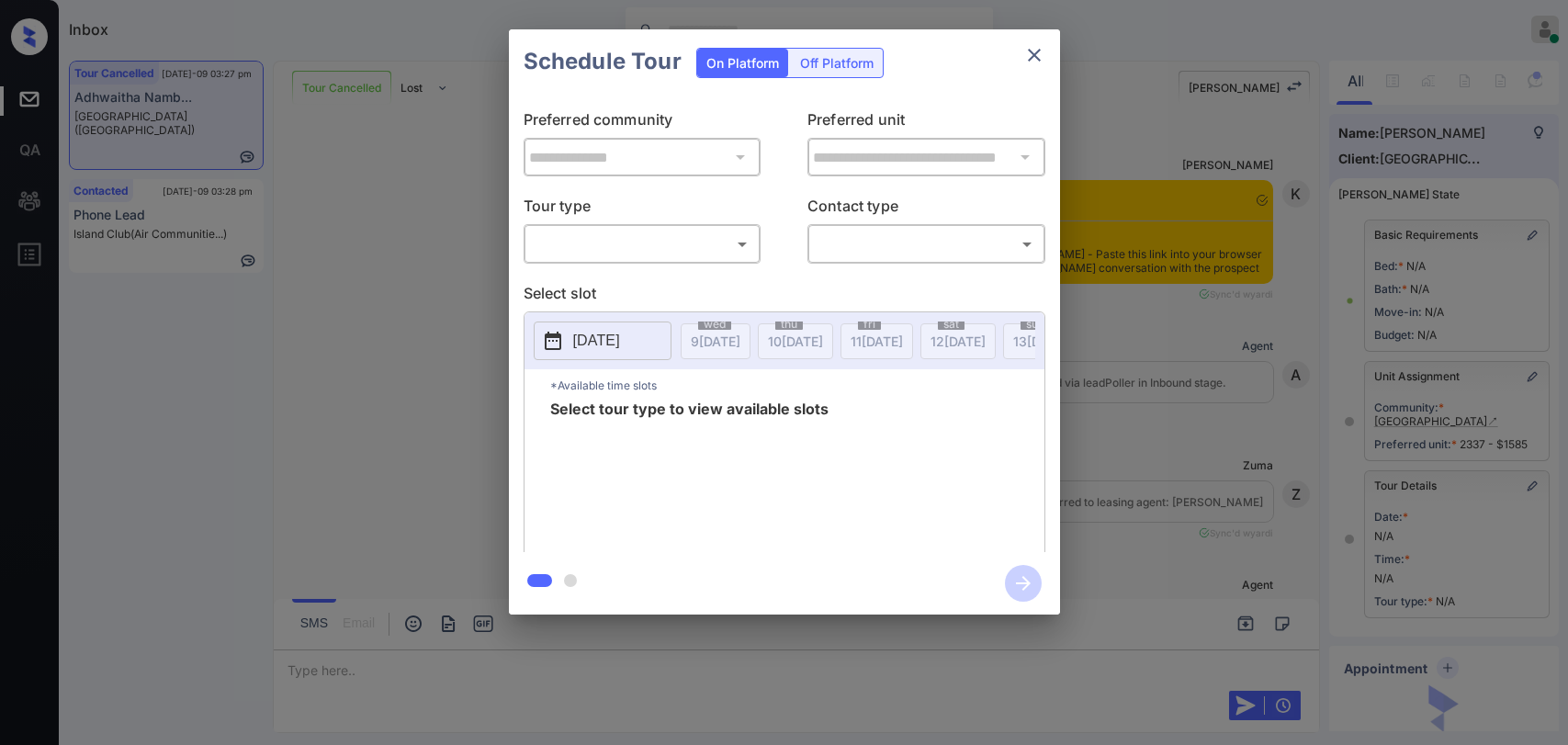 scroll, scrollTop: 0, scrollLeft: 0, axis: both 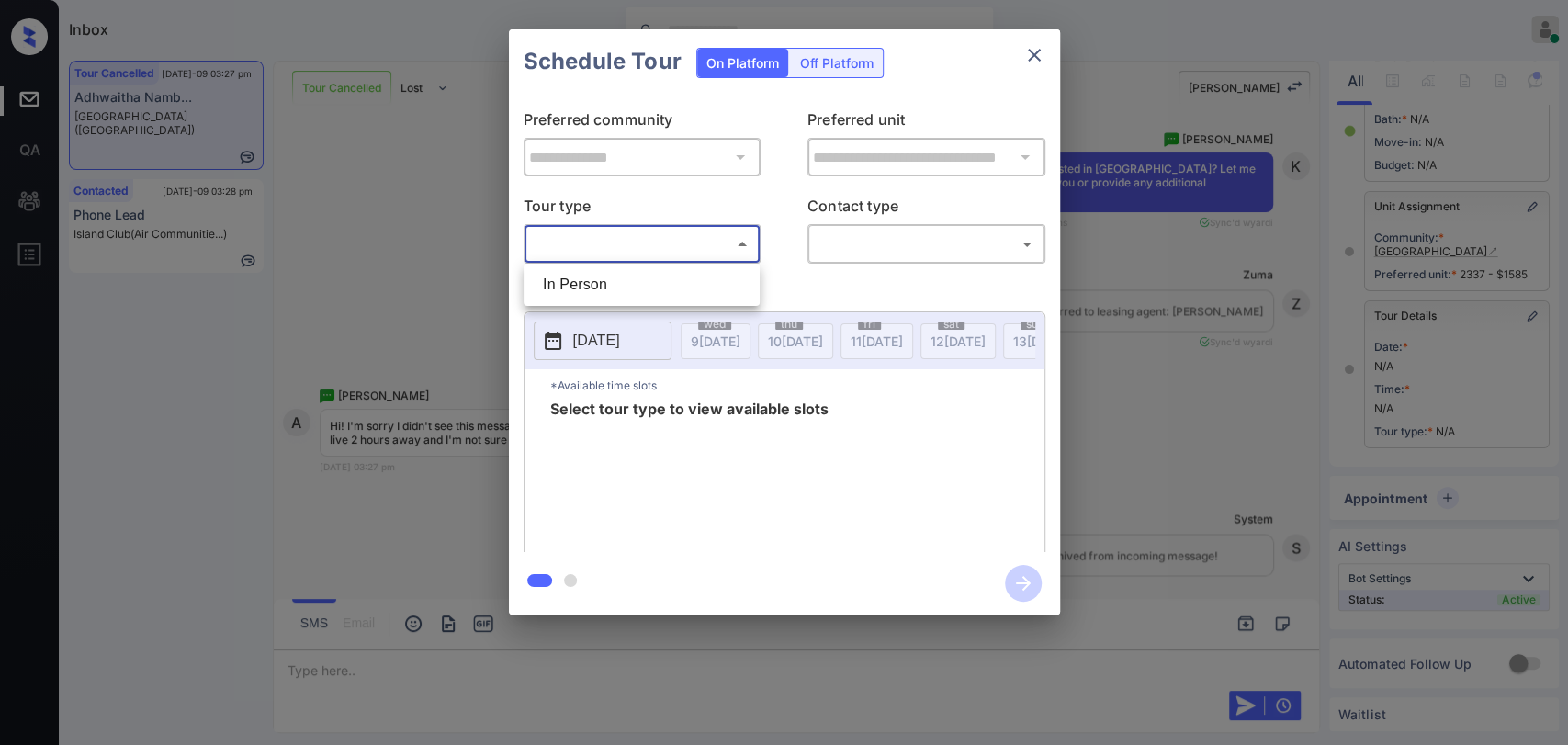click on "Inbox [PERSON_NAME] [PERSON_NAME] Online Set yourself   offline Set yourself   on break Profile Switch to  dark  mode Sign out Tour Cancelled [DATE]-09 03:27 pm   Adhwaitha Namb... [GEOGRAPHIC_DATA]  ([GEOGRAPHIC_DATA]) Contacted [DATE]-09 03:28 pm   Phone Lead Island Club  (Air Communitie...) Tour Cancelled Lost Lead Sentiment: Angry Upon sliding the acknowledgement:  Lead will move to lost stage. * ​ SMS and call option will be set to opt out. AFM will be turned off for the lead. Kelsey New Message Kelsey Notes Note: [URL][DOMAIN_NAME] - Paste this link into your browser to view [PERSON_NAME] conversation with the prospect [DATE] 05:26 am  Sync'd w  yardi K New Message Agent Lead created via leadPoller in Inbound stage. [DATE] 05:26 am A New Message [PERSON_NAME] Lead transferred to leasing agent: [PERSON_NAME] [DATE] 05:26 am  Sync'd w  yardi Z New Message Agent AFM Request sent to [PERSON_NAME]. [DATE] 05:26 am A New Message Agent Notes Note: [DATE] 05:26 am A New Message Kelsey   yardi" at bounding box center (784, 372) 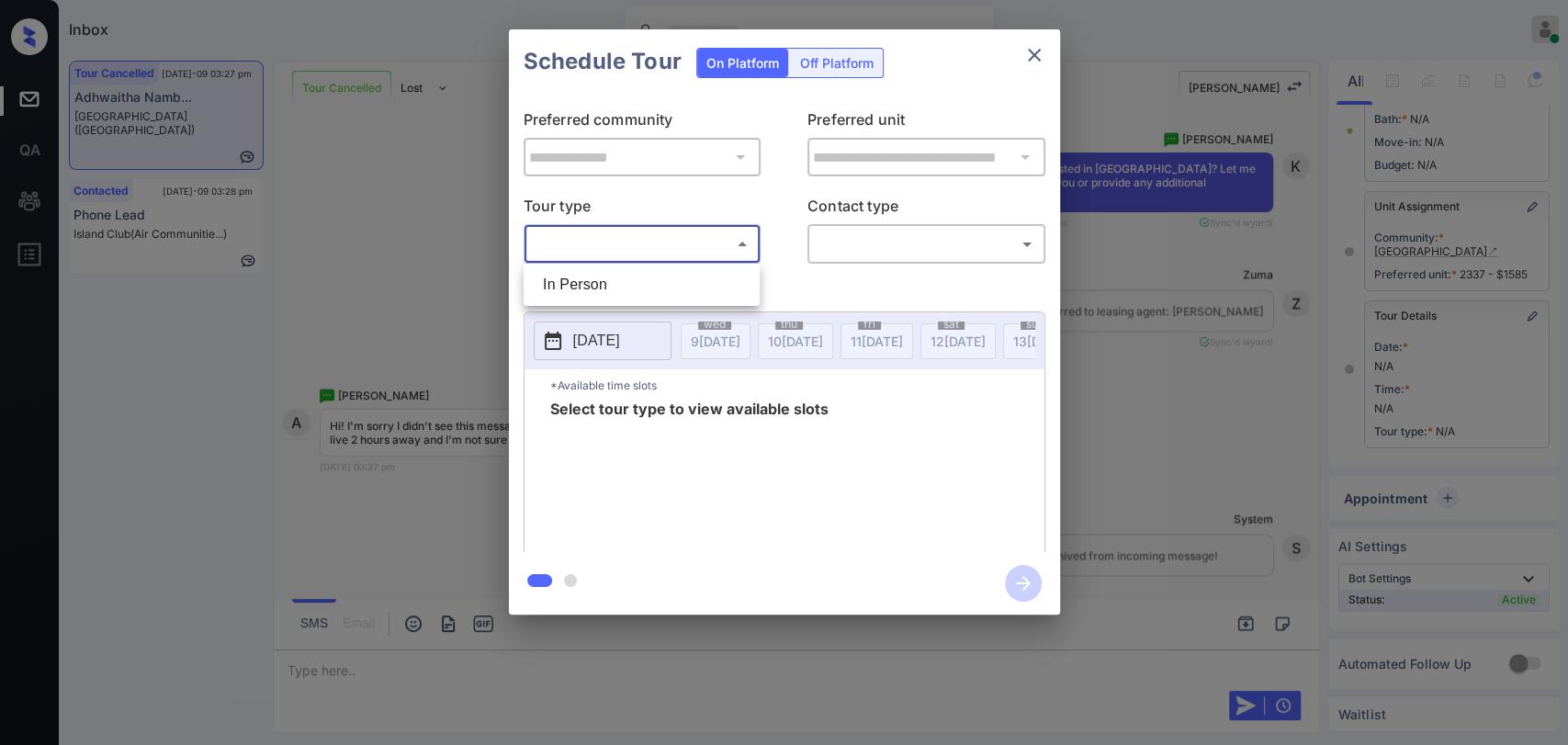 click at bounding box center [784, 372] 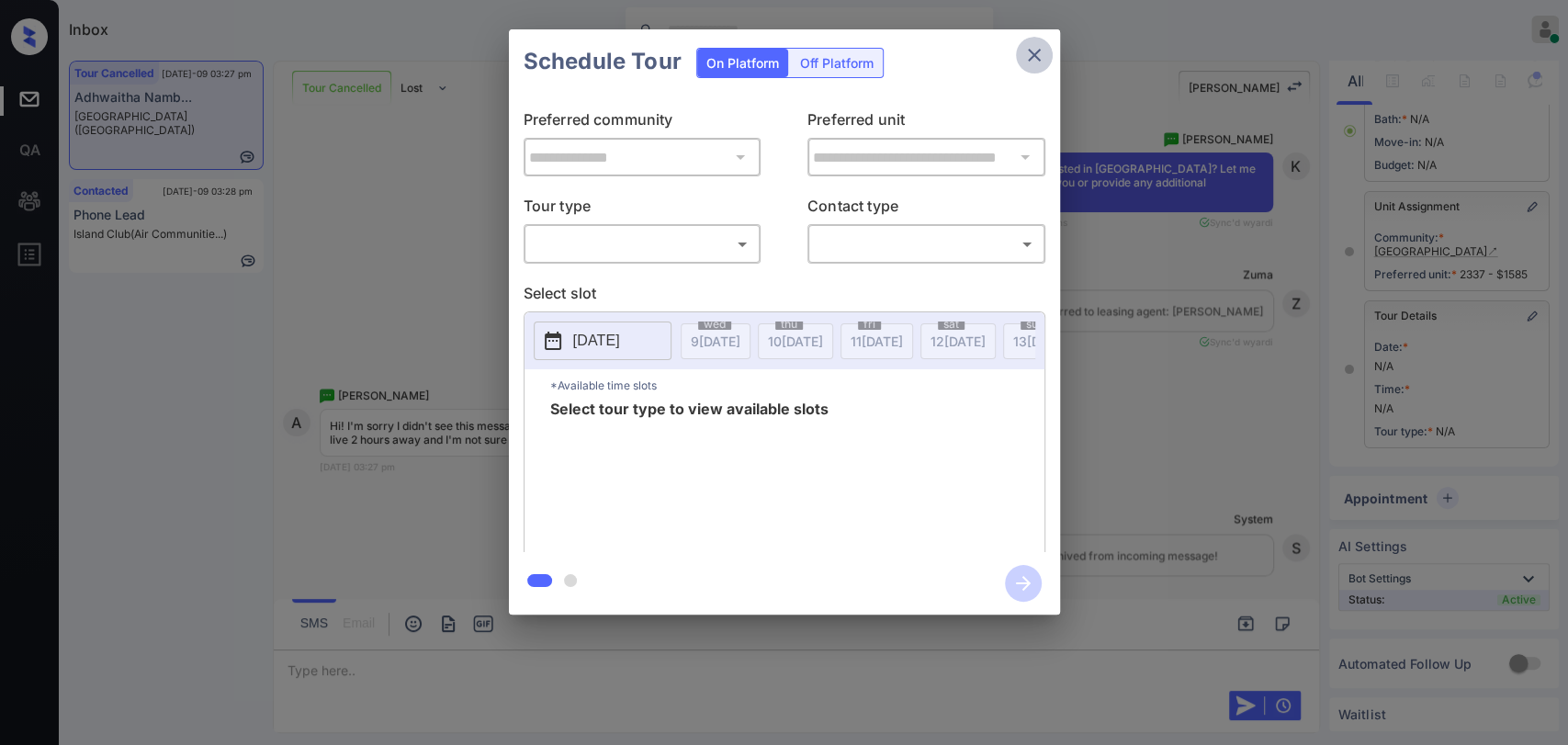 click 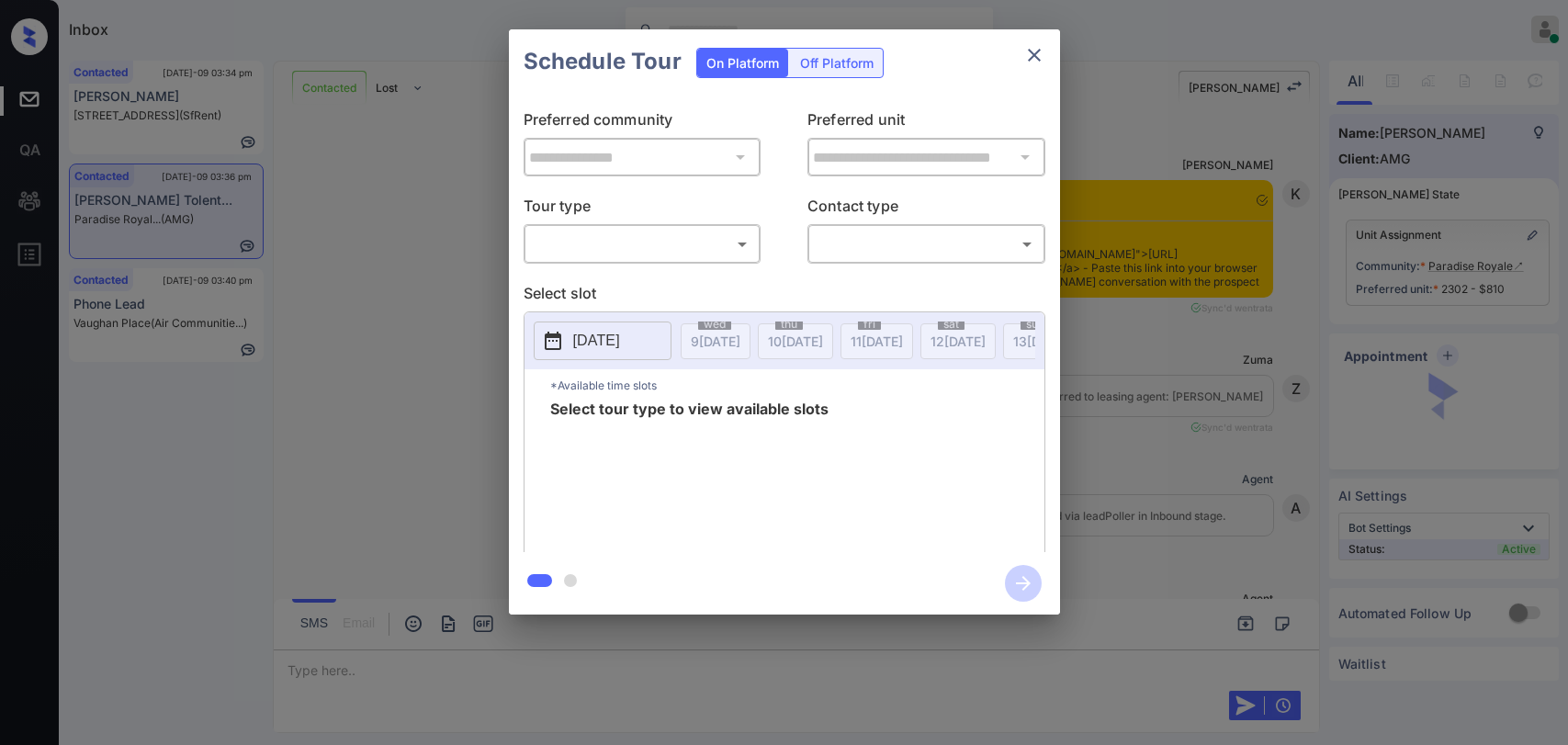 scroll, scrollTop: 0, scrollLeft: 0, axis: both 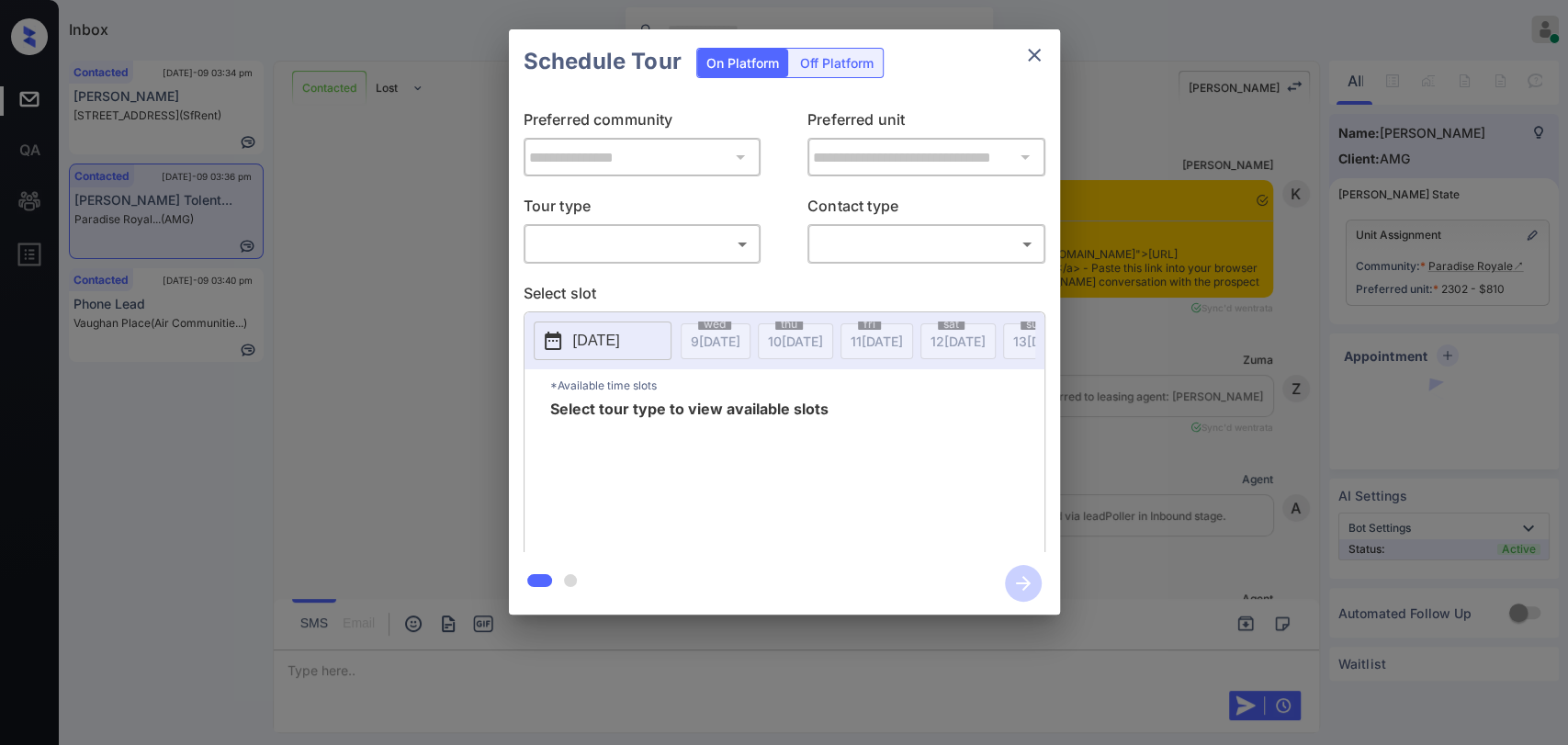 click on "Inbox [PERSON_NAME] [PERSON_NAME] Online Set yourself   offline Set yourself   on break Profile Switch to  dark  mode Sign out Contacted [DATE]-09 03:34 pm   [PERSON_NAME] [STREET_ADDRESS][PERSON_NAME]  (SfRent) Contacted [DATE]-09 03:36 pm   [PERSON_NAME] Tolent... Paradise Royal...  (AMG) Contacted [DATE]-09 03:40 pm   Phone Lead [PERSON_NAME] Place  (Air Communitie...) Contacted Lost Lead Sentiment: Angry Upon sliding the acknowledgement:  Lead will move to lost stage. * ​ SMS and call option will be set to opt out. AFM will be turned off for the lead. Kelsey New Message [PERSON_NAME] Notes Note: <a href="[URL][DOMAIN_NAME]">[URL][DOMAIN_NAME]</a> - Paste this link into your browser to view [PERSON_NAME] conversation with the prospect [DATE] 05:08 pm  Sync'd w  entrata K New Message Zuma Lead transferred to leasing agent: [PERSON_NAME] [DATE] 05:08 pm  Sync'd w  entrata Z New Message Agent Lead created via leadPoller in Inbound stage. [DATE] 05:08 pm A New Message A A" at bounding box center [784, 372] 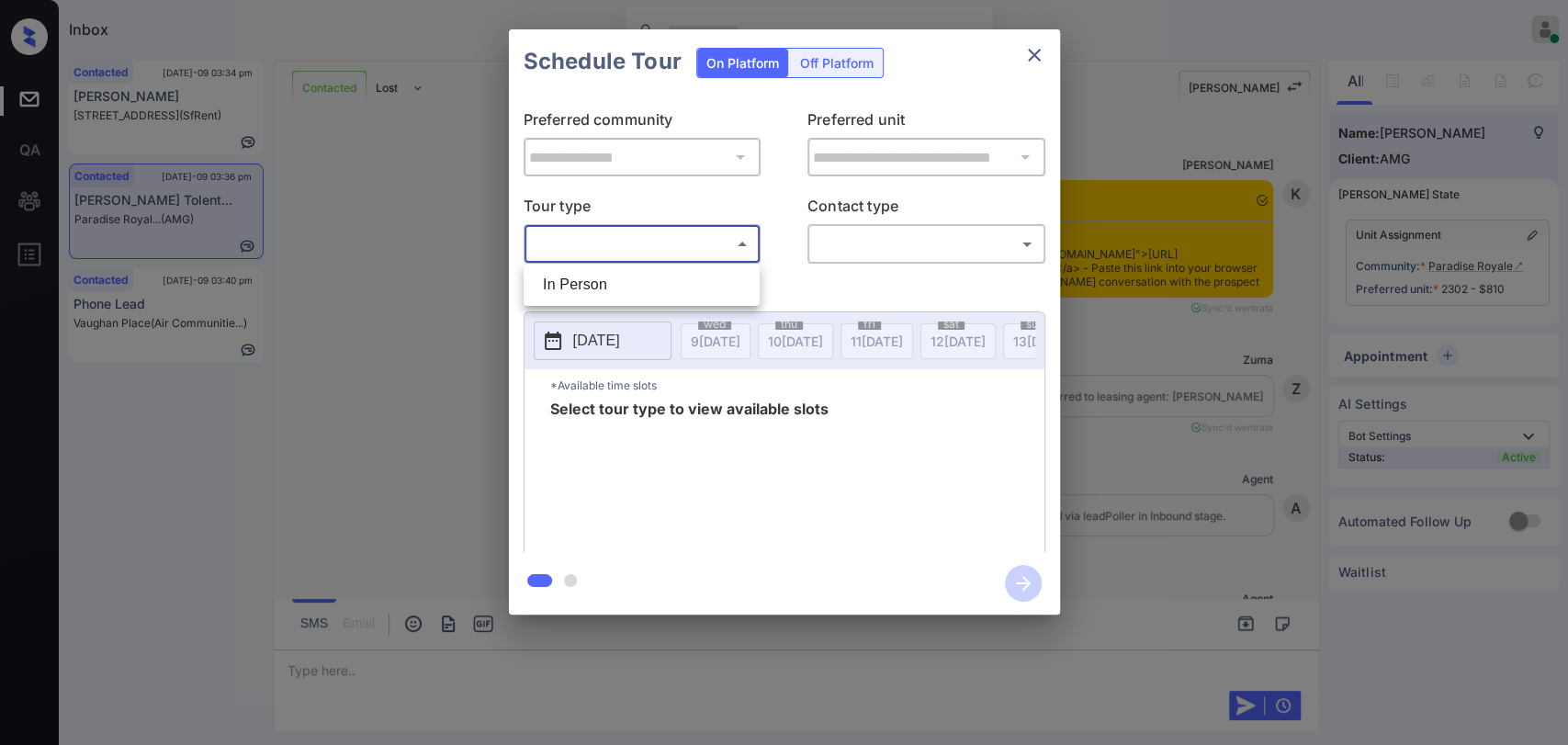 scroll, scrollTop: 4286, scrollLeft: 0, axis: vertical 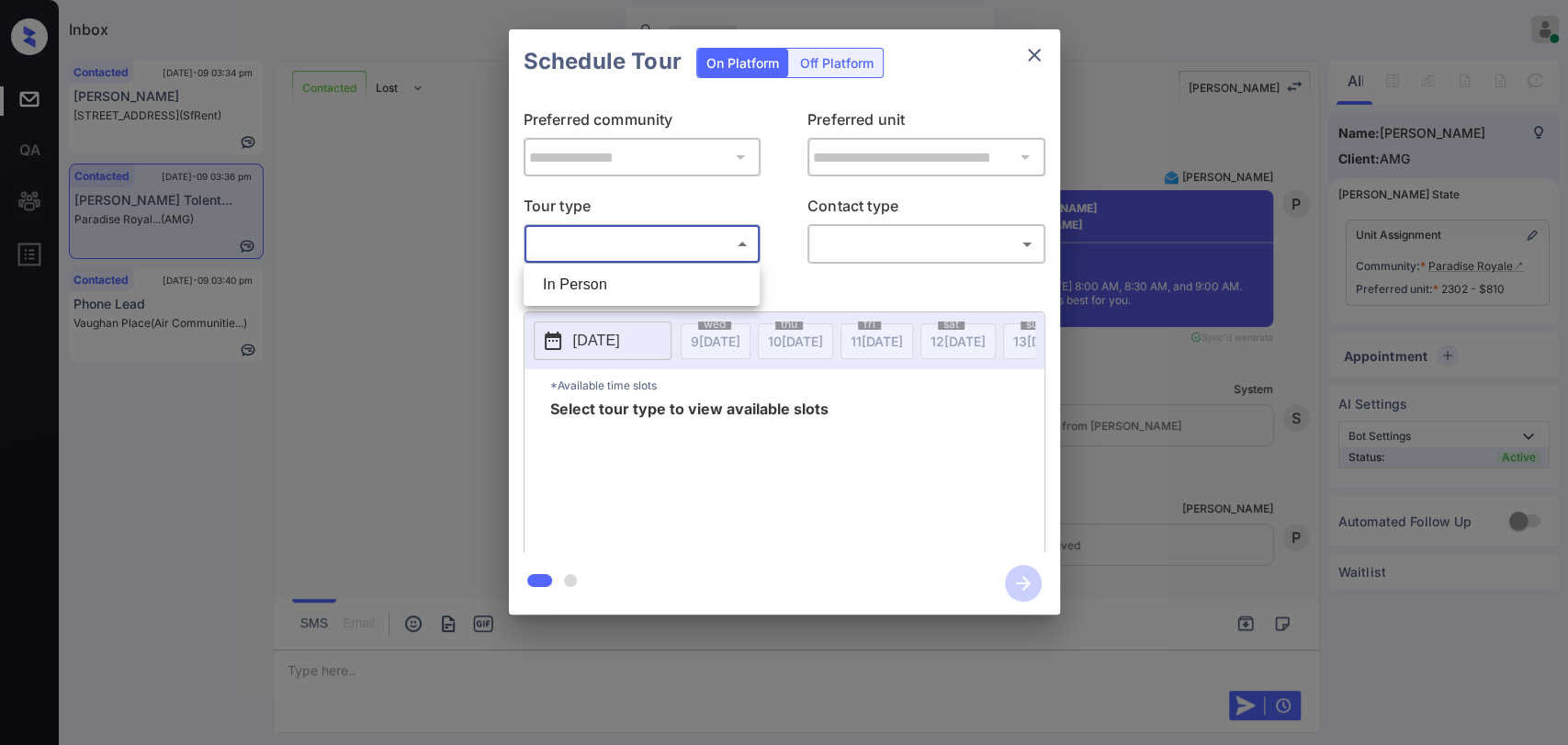 click at bounding box center (784, 372) 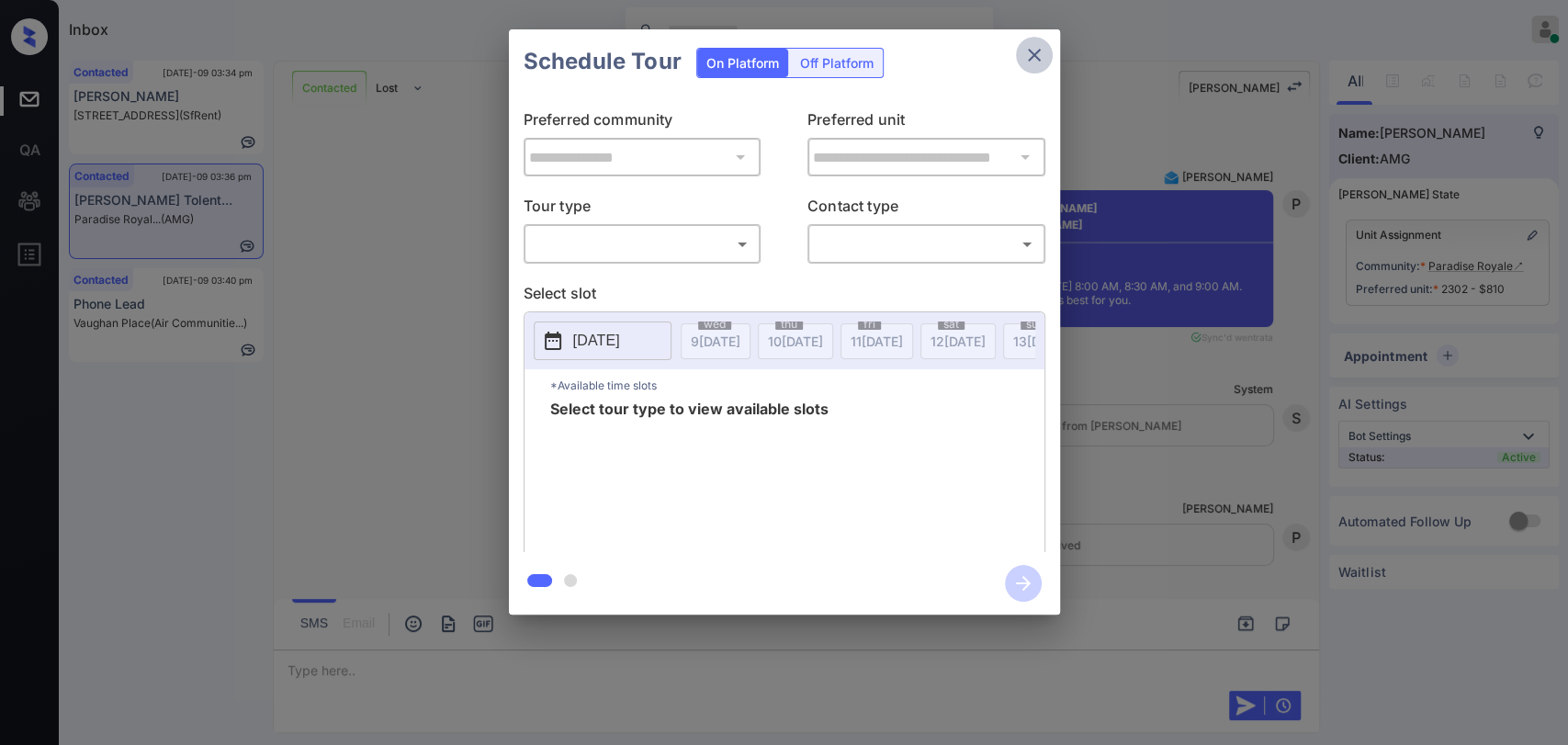 click 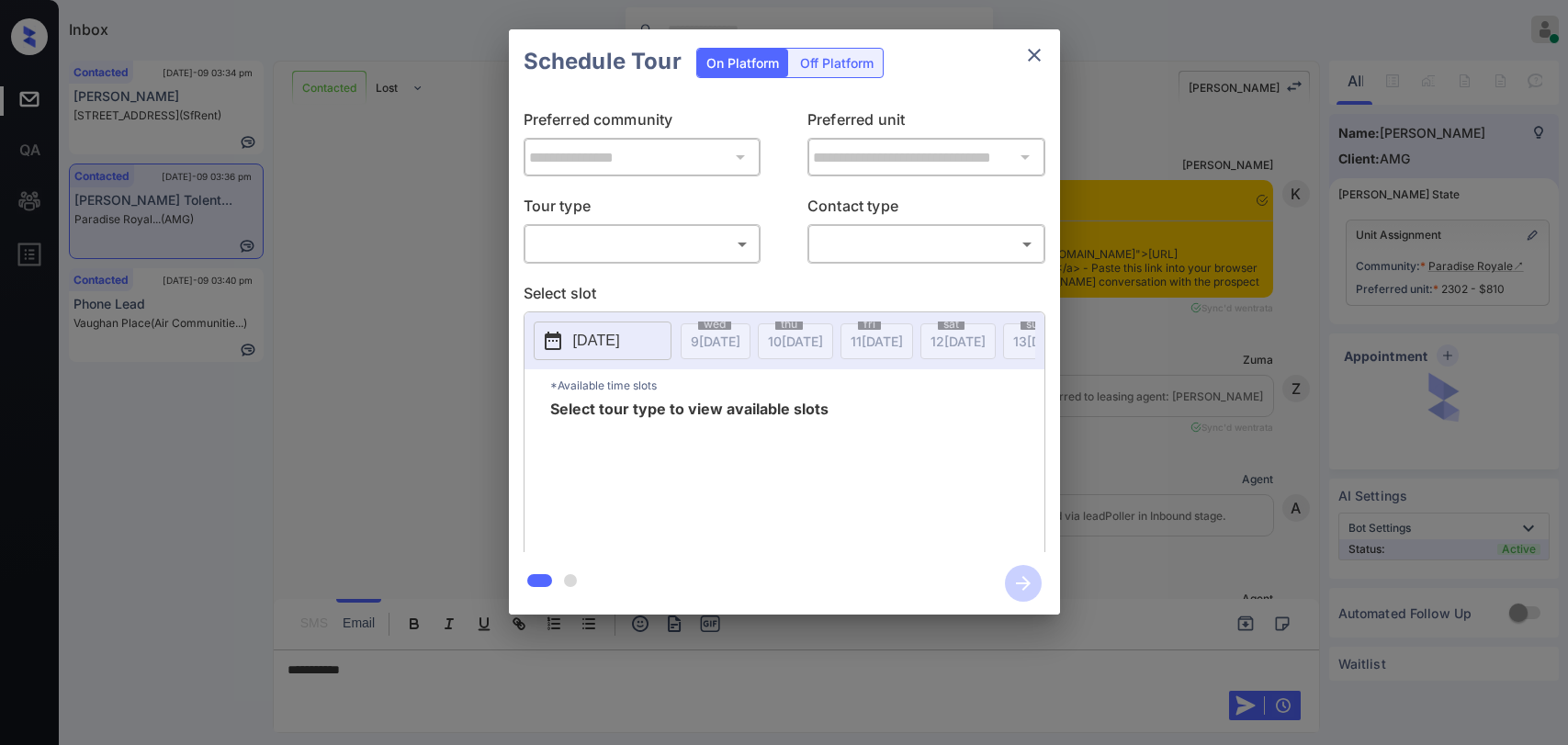 scroll, scrollTop: 0, scrollLeft: 0, axis: both 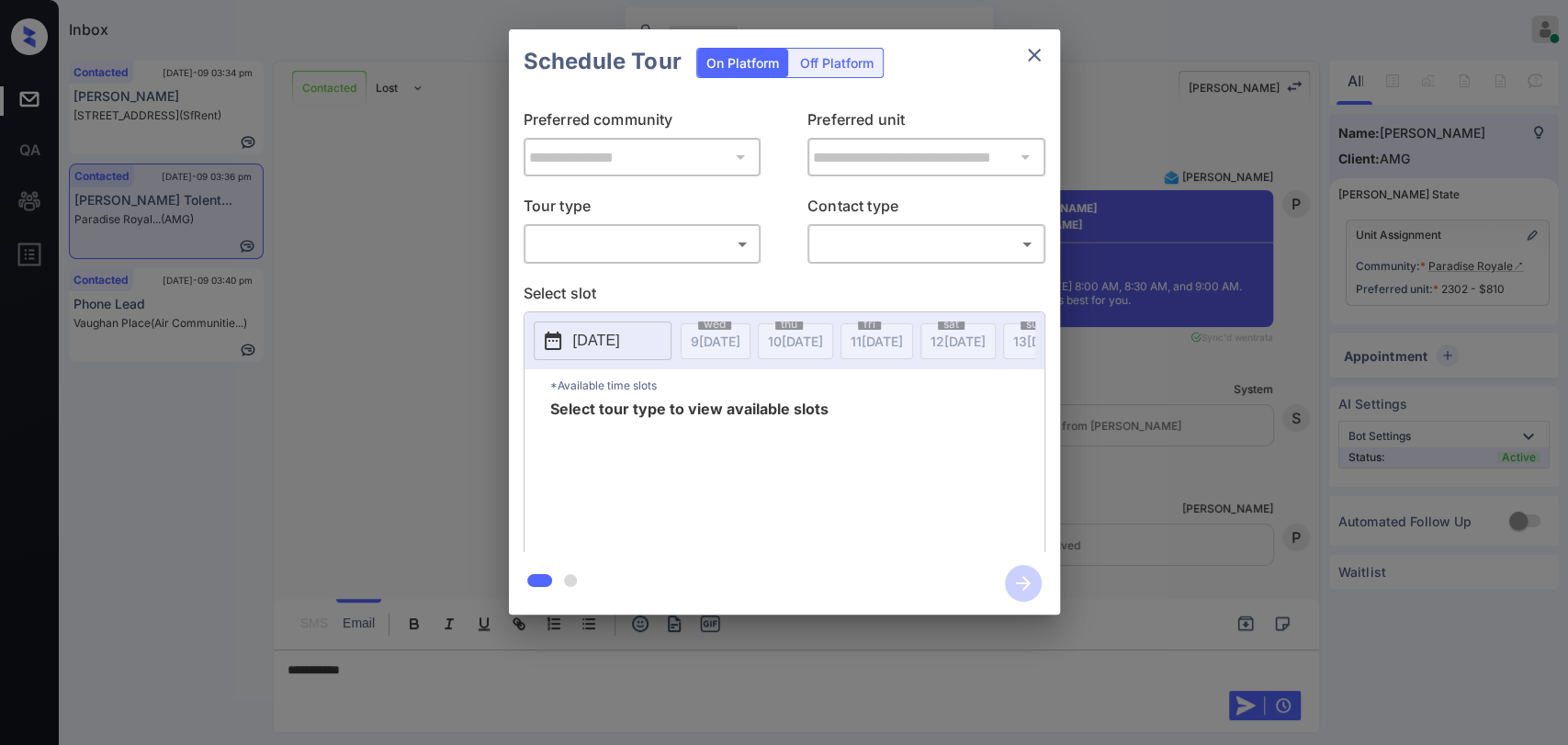 click on "Inbox [PERSON_NAME] [PERSON_NAME] Online Set yourself   offline Set yourself   on break Profile Switch to  dark  mode Sign out Contacted [DATE]-09 03:34 pm   [PERSON_NAME] [STREET_ADDRESS][PERSON_NAME]  (SfRent) Contacted [DATE]-09 03:36 pm   [PERSON_NAME] Tolent... Paradise Royal...  (AMG) Contacted [DATE]-09 03:40 pm   Phone Lead [PERSON_NAME] Place  (Air Communitie...) Contacted Lost Lead Sentiment: Angry Upon sliding the acknowledgement:  Lead will move to lost stage. * ​ SMS and call option will be set to opt out. AFM will be turned off for the lead. Kelsey New Message [PERSON_NAME] Notes Note: <a href="[URL][DOMAIN_NAME]">[URL][DOMAIN_NAME]</a> - Paste this link into your browser to view [PERSON_NAME] conversation with the prospect [DATE] 05:08 pm  Sync'd w  entrata K New Message Zuma Lead transferred to leasing agent: [PERSON_NAME] [DATE] 05:08 pm  Sync'd w  entrata Z New Message Agent Lead created via leadPoller in Inbound stage. [DATE] 05:08 pm A New Message A A" at bounding box center [784, 372] 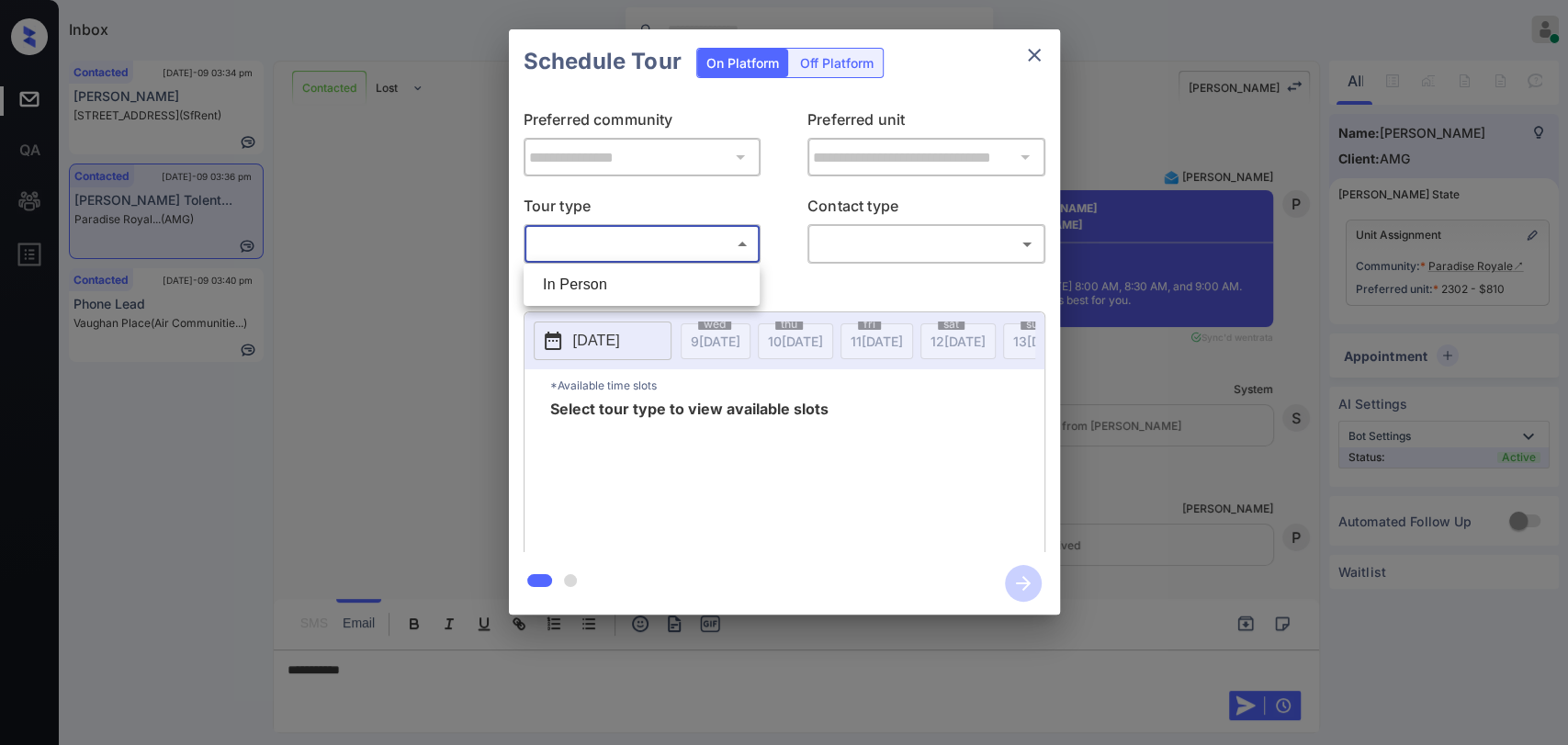 click at bounding box center [784, 372] 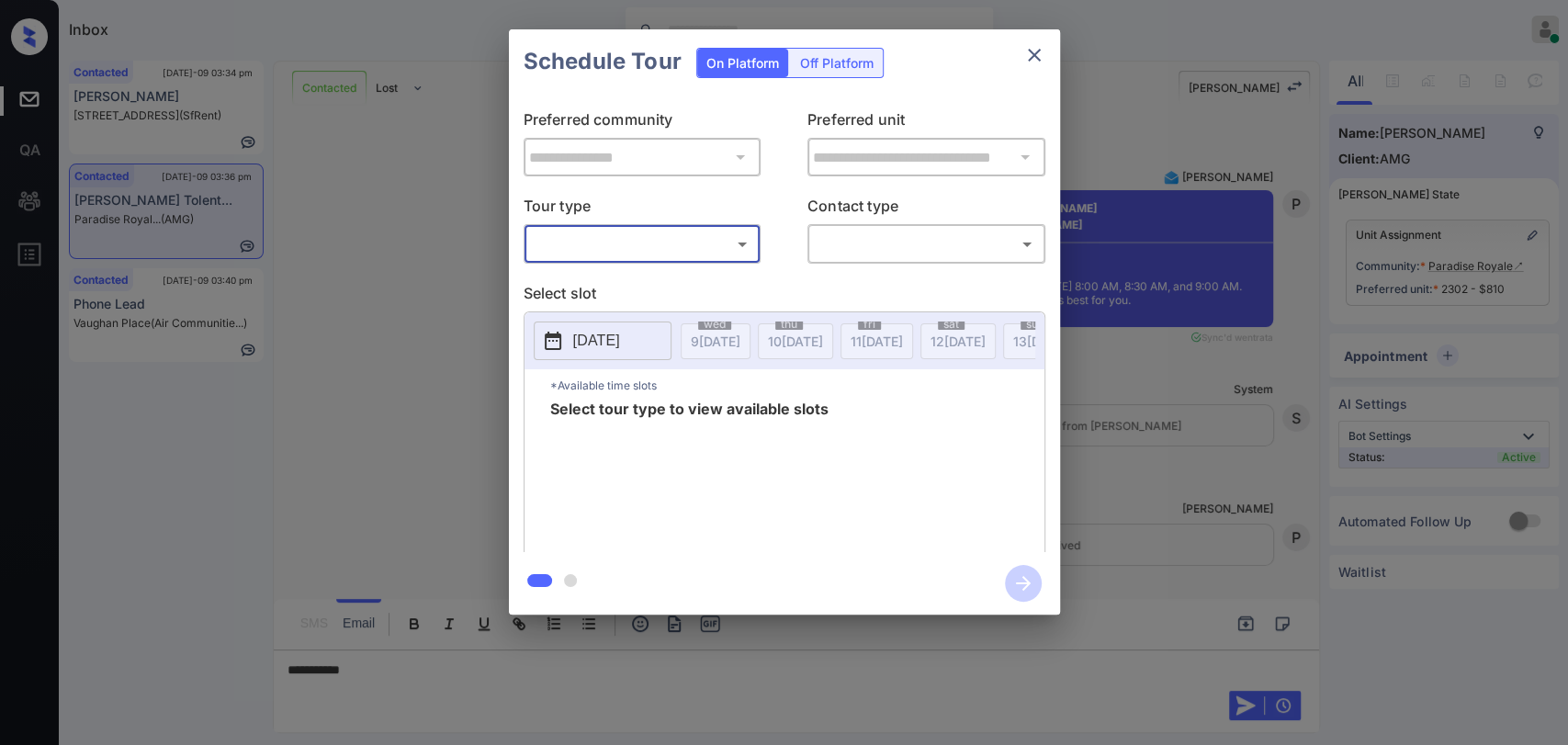 click 